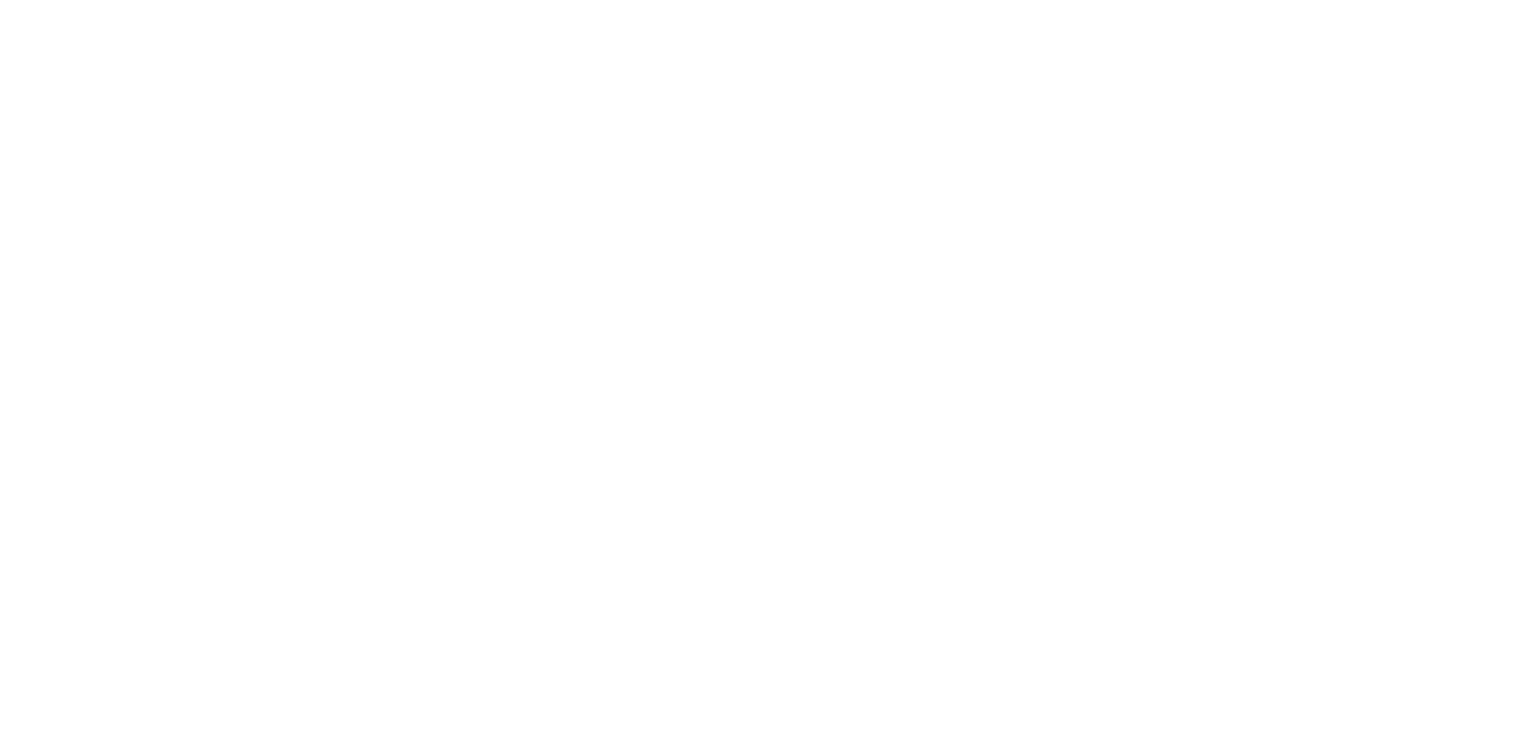 scroll, scrollTop: 0, scrollLeft: 0, axis: both 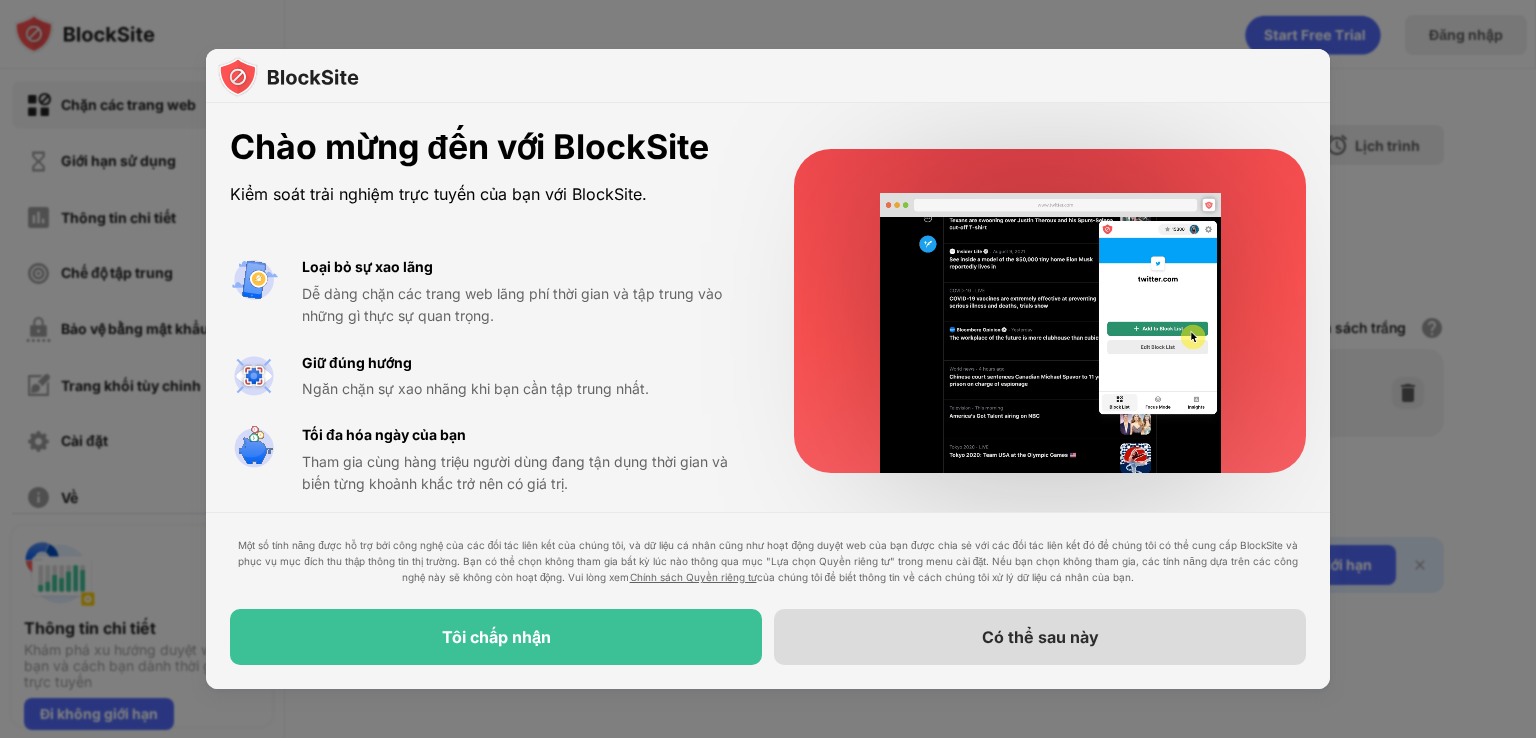 click on "Có thể sau này" at bounding box center (1040, 637) 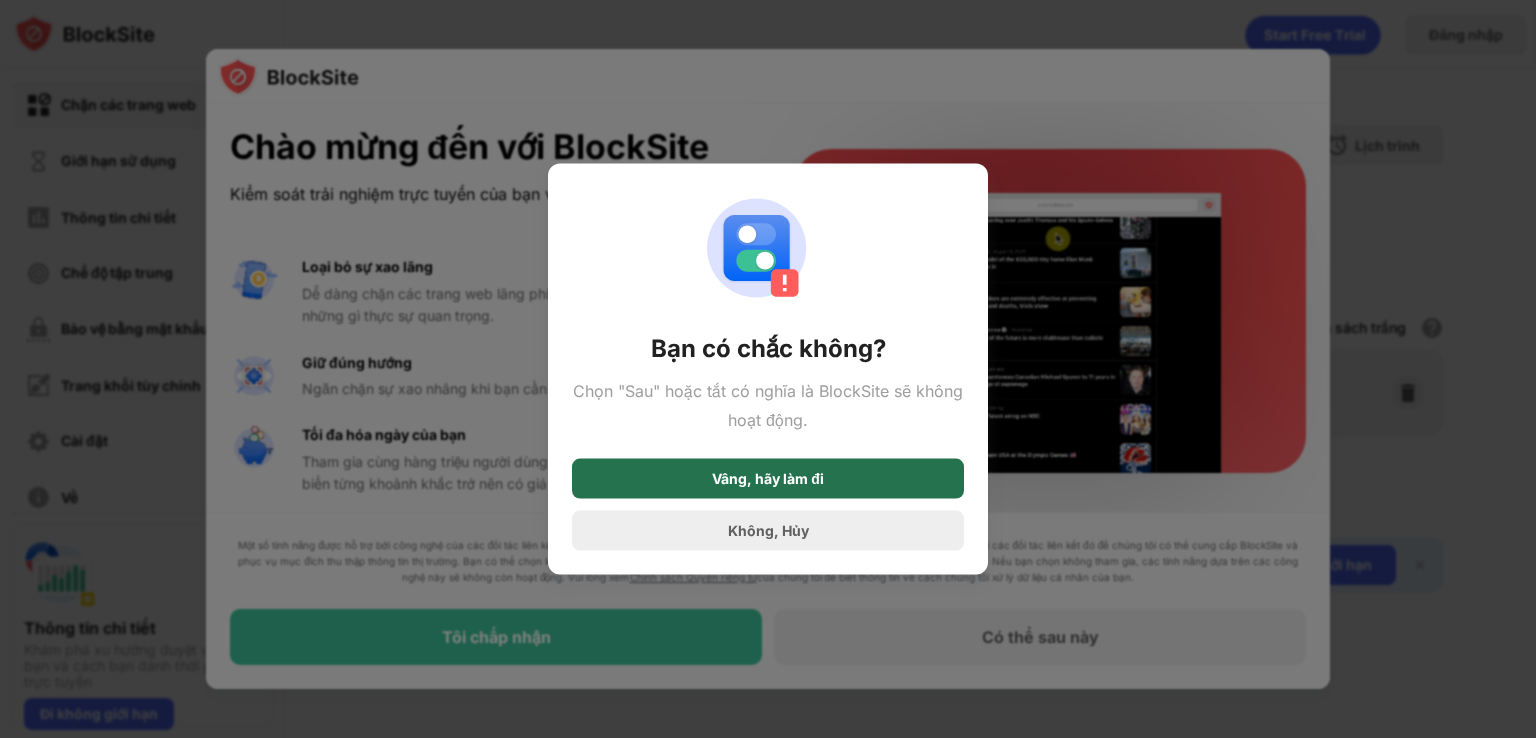click on "Vâng, hãy làm đi" at bounding box center [768, 477] 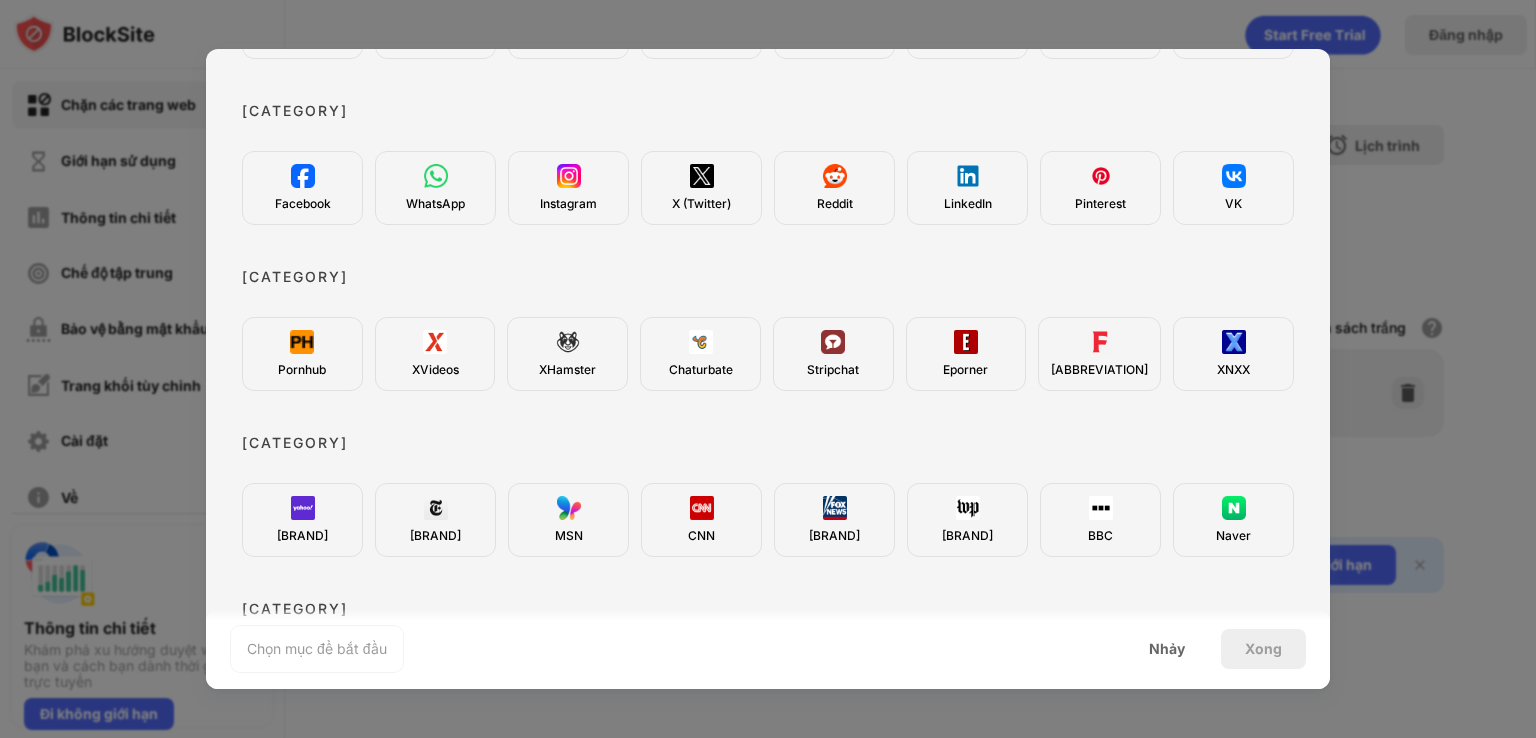 scroll, scrollTop: 400, scrollLeft: 0, axis: vertical 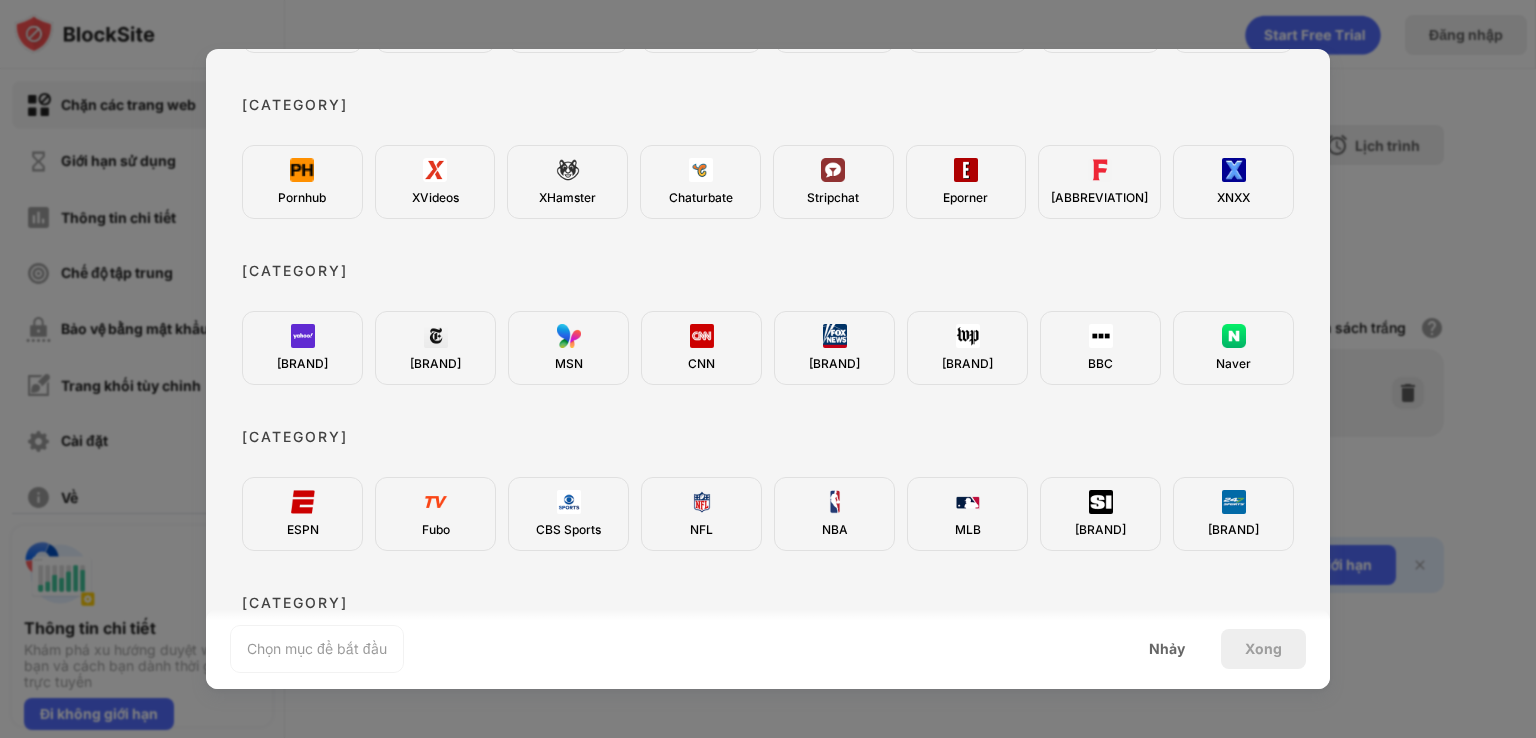 click on "Xong" at bounding box center (1263, 648) 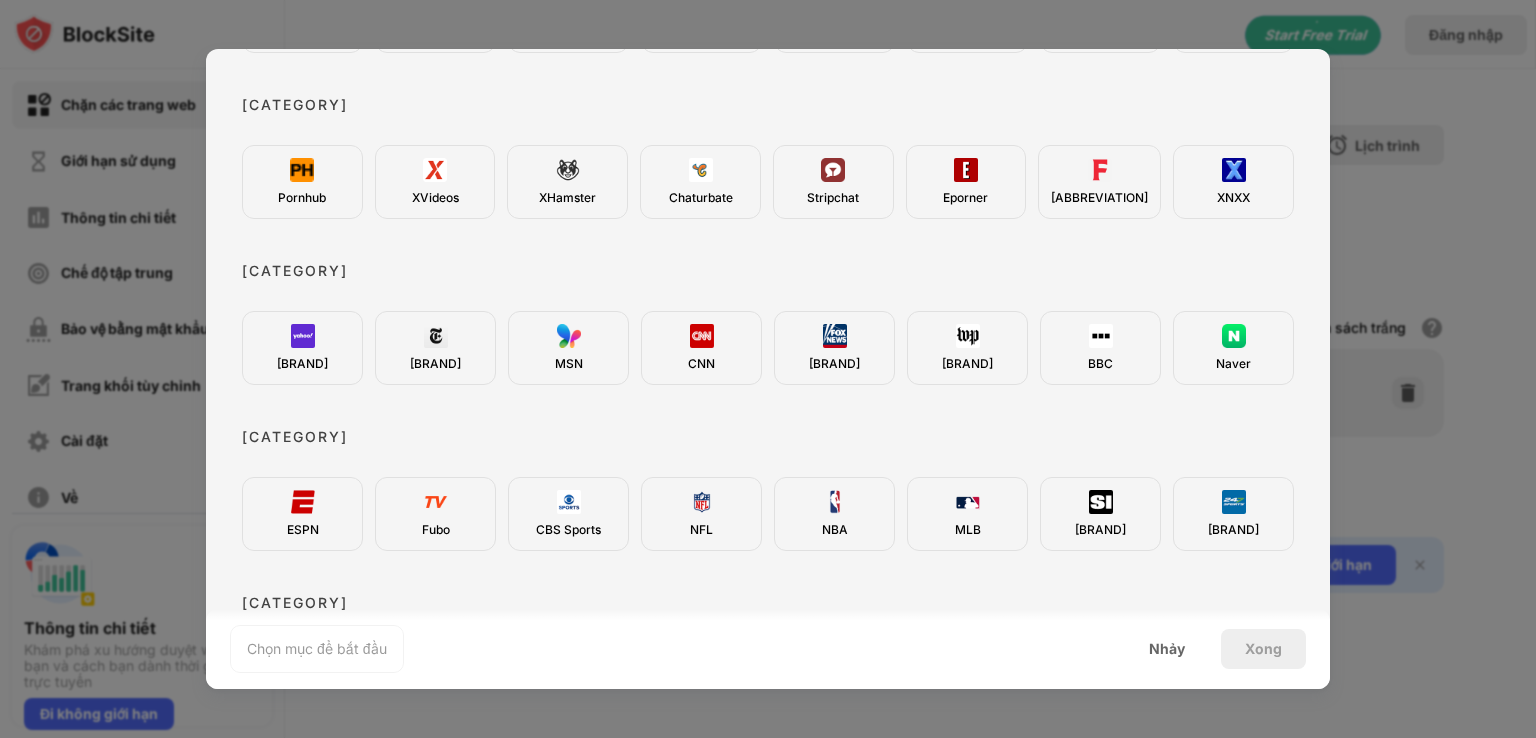 click at bounding box center (768, 369) 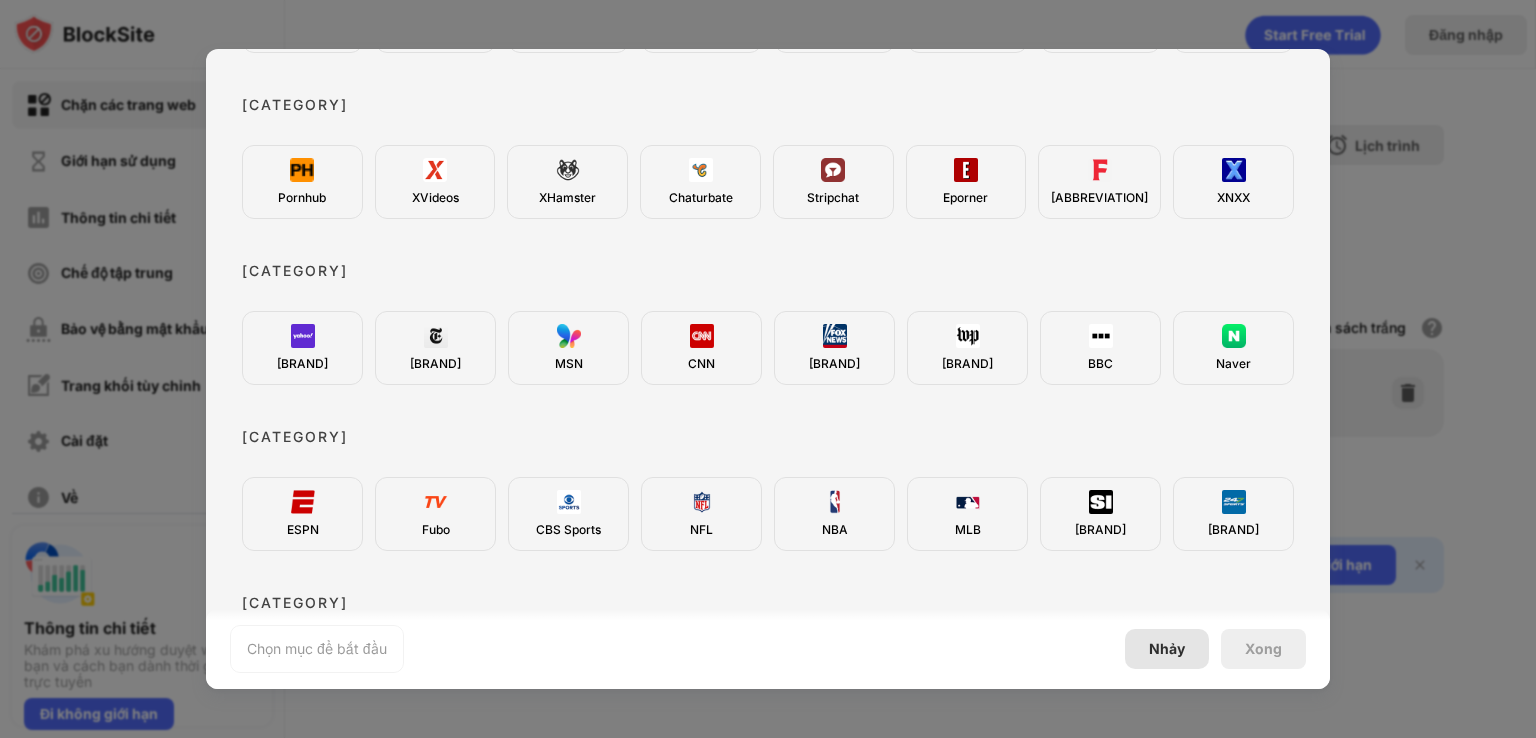 click on "Nhảy" at bounding box center [1167, 649] 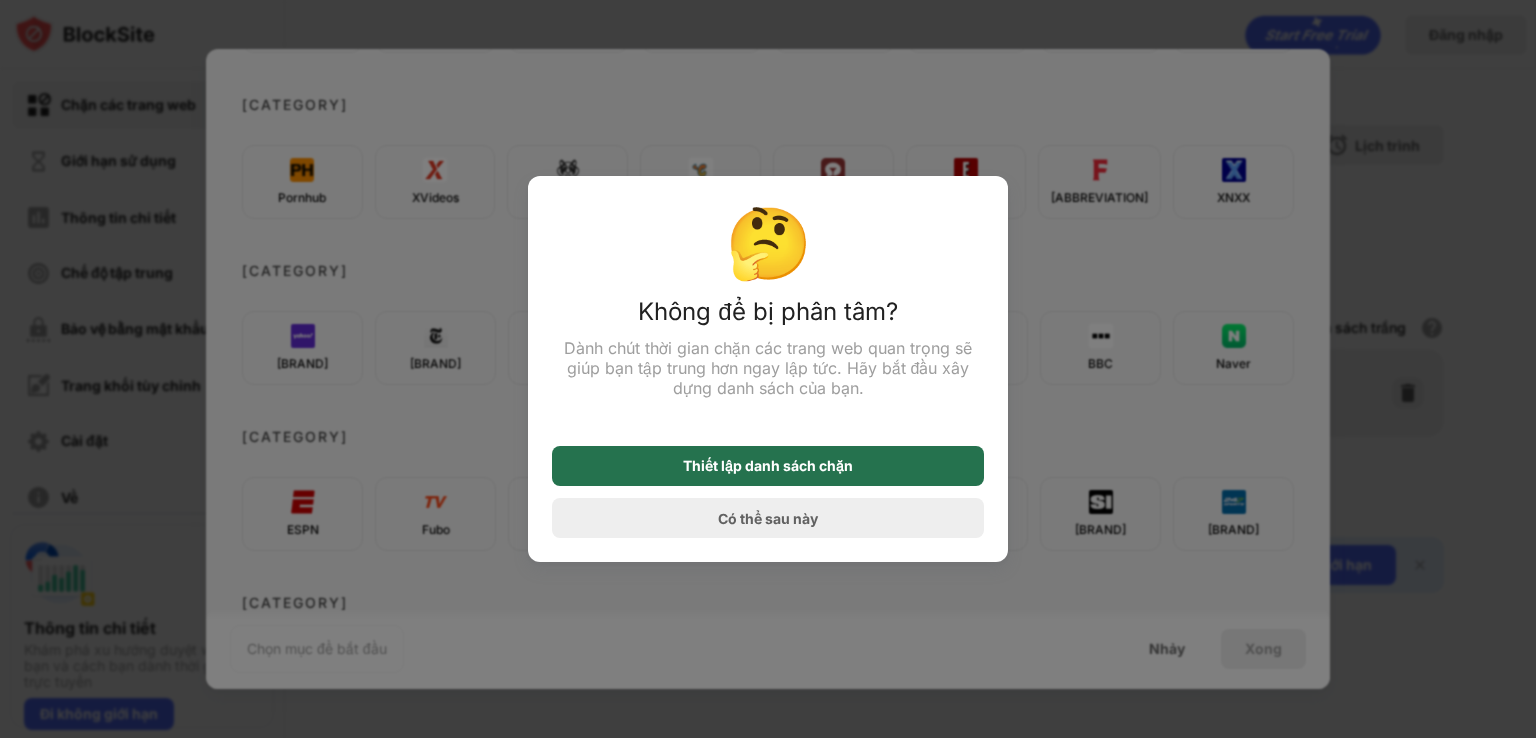 click on "Thiết lập danh sách chặn" at bounding box center [768, 465] 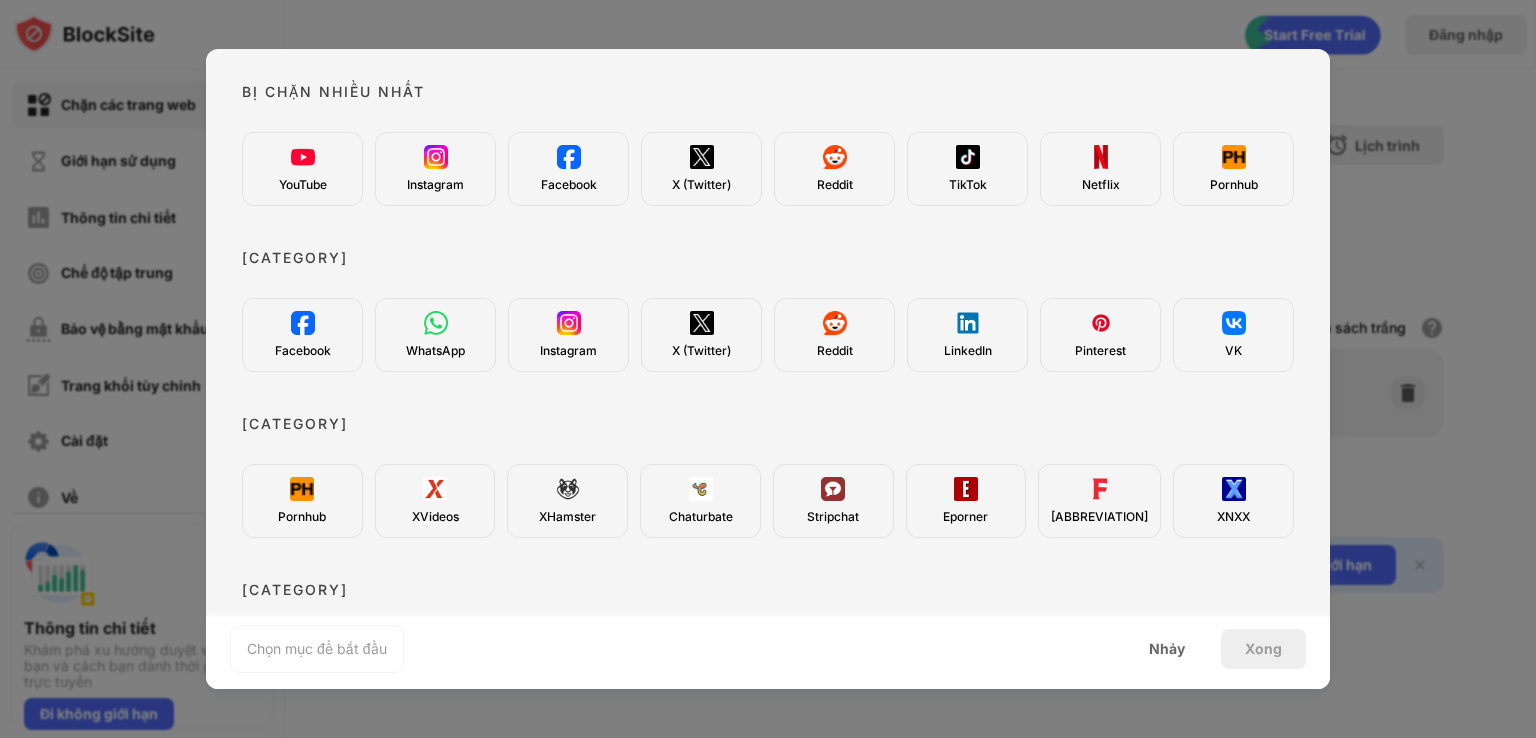 scroll, scrollTop: 0, scrollLeft: 0, axis: both 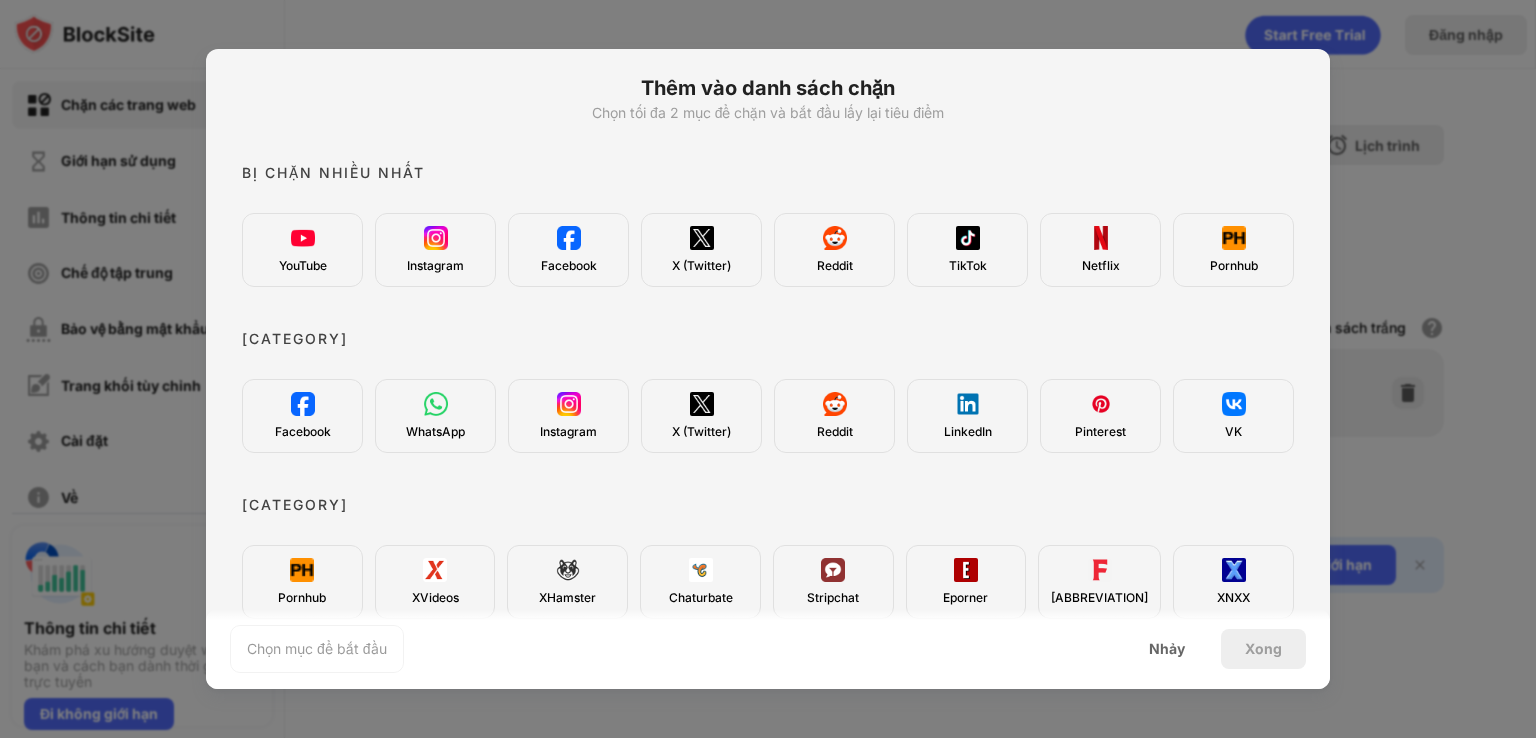 click on "YouTube" at bounding box center [302, 250] 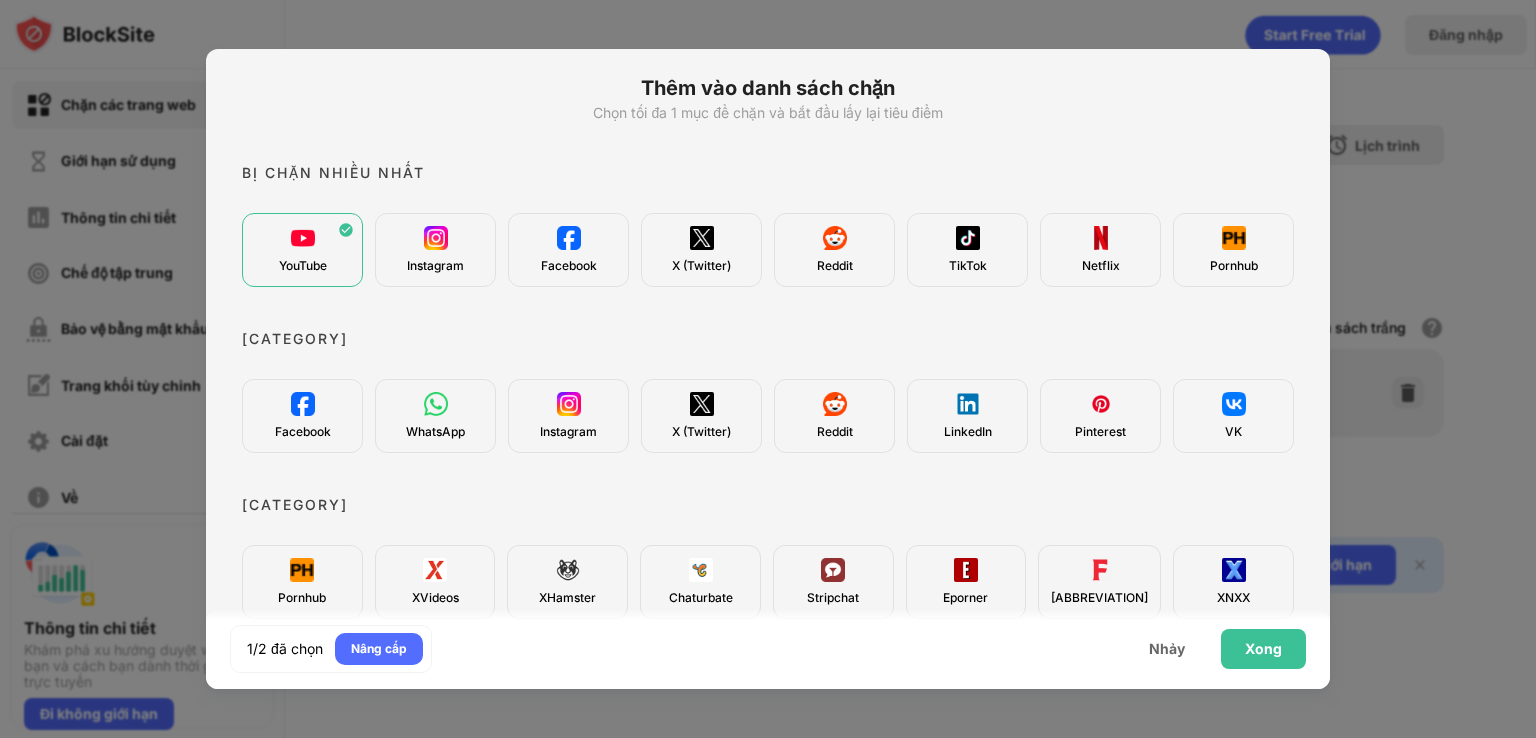 click on "Instagram" at bounding box center (435, 250) 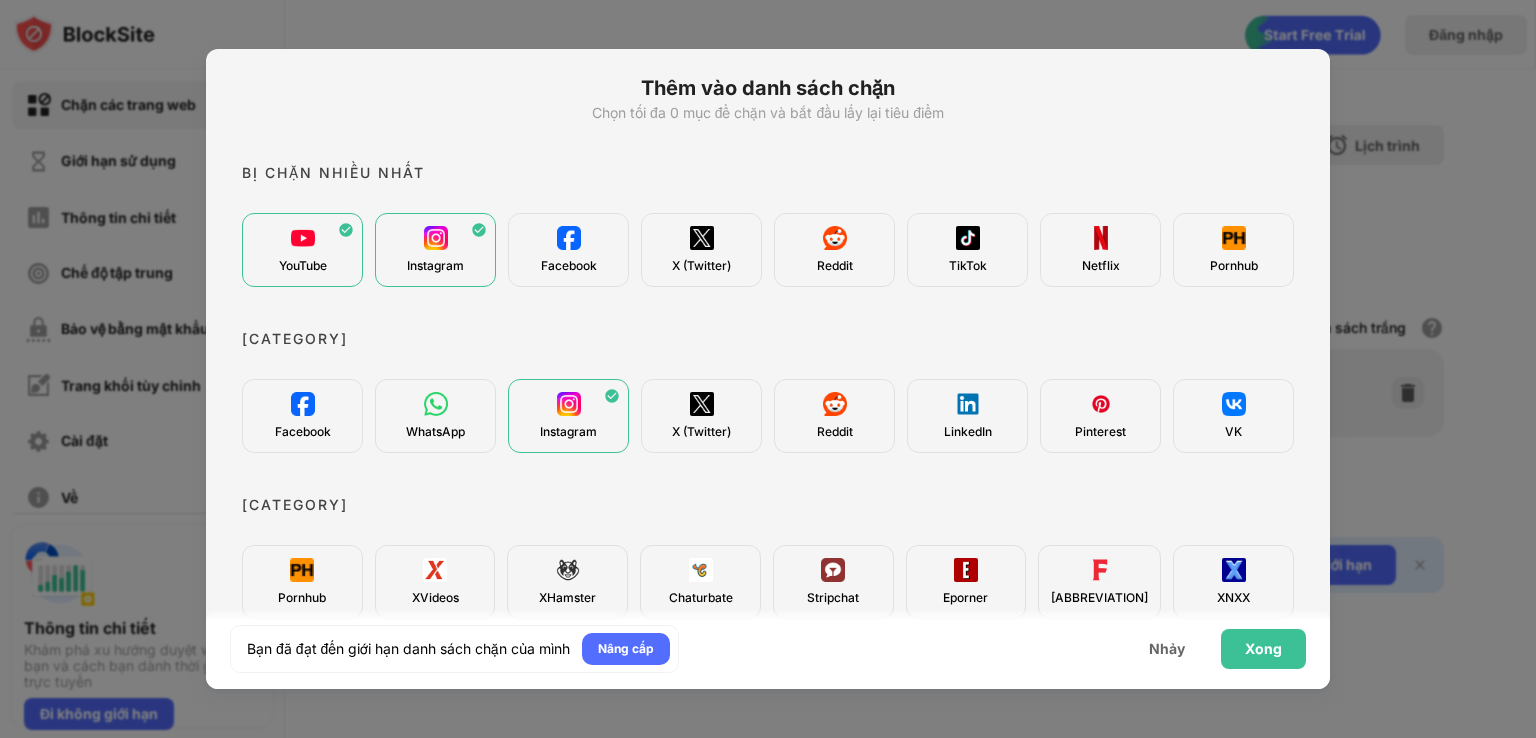 click at bounding box center (303, 238) 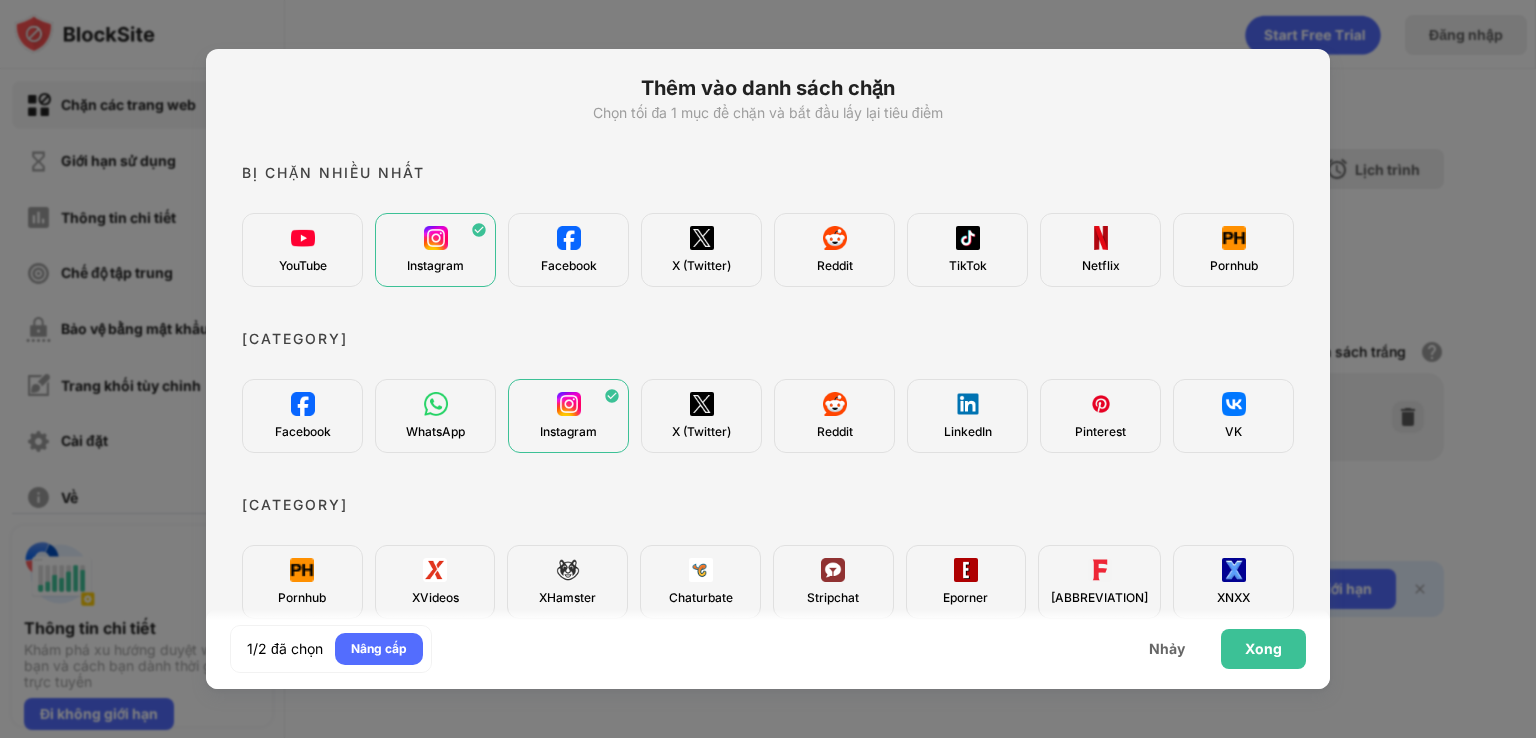 click on "Instagram" at bounding box center (435, 250) 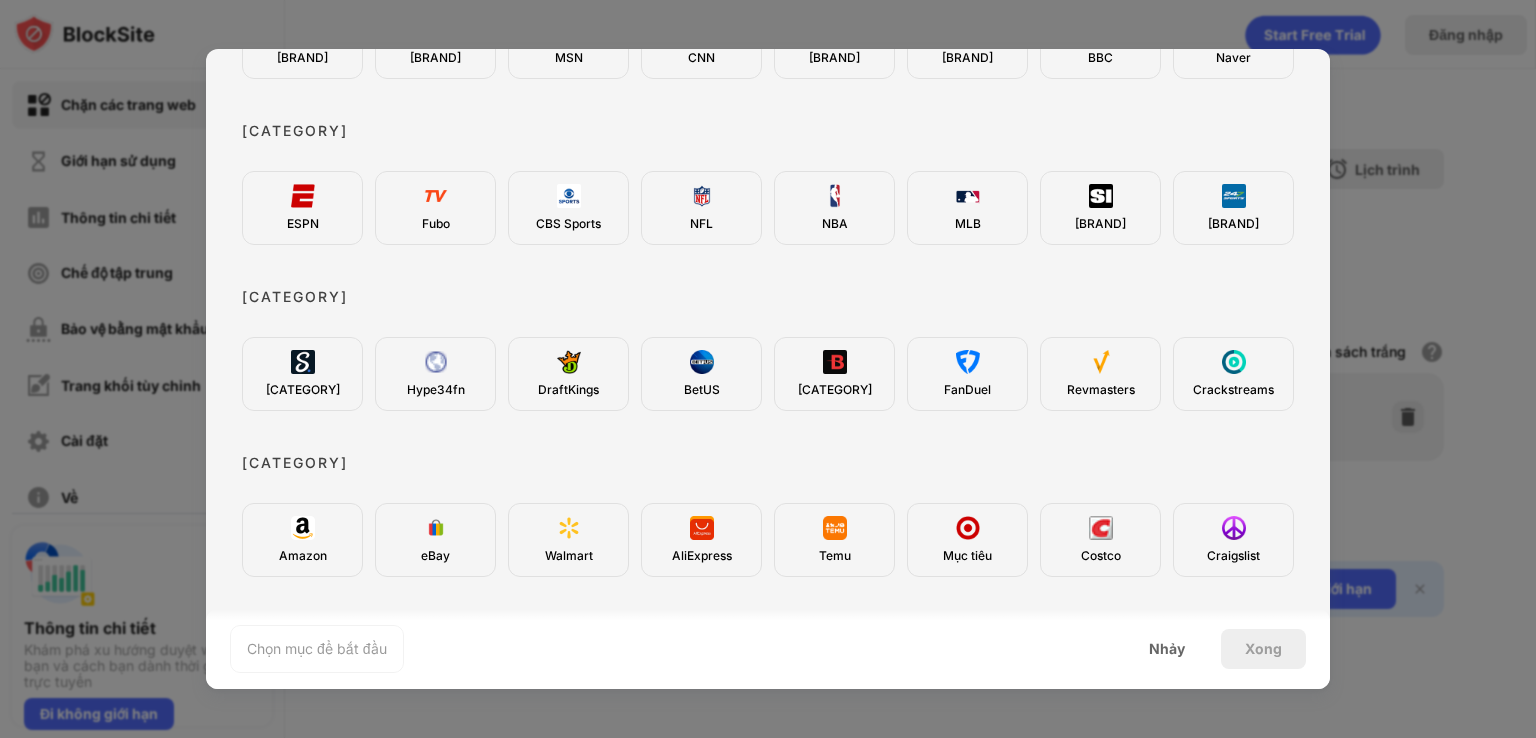 scroll, scrollTop: 751, scrollLeft: 0, axis: vertical 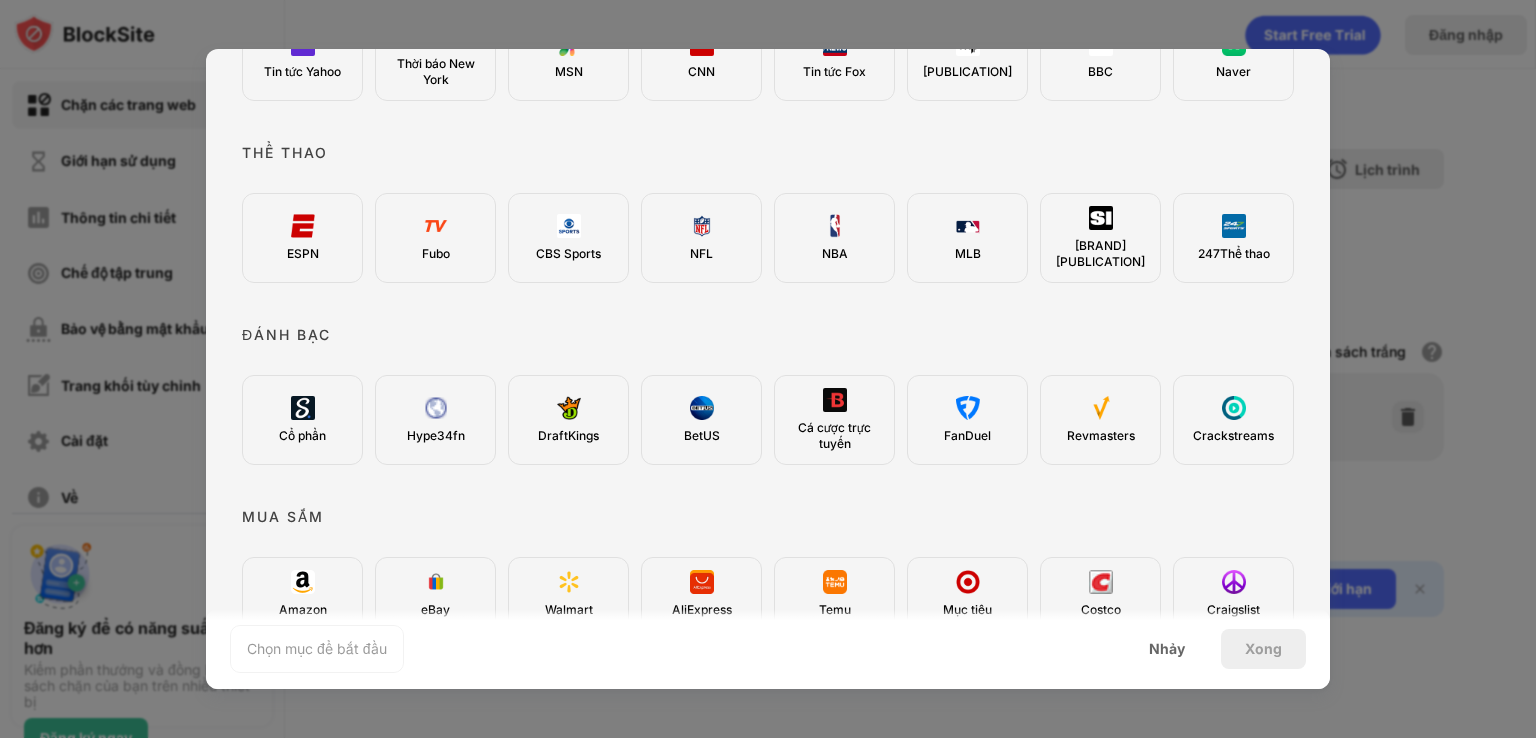 click on "Chọn mục để bắt đầu" at bounding box center (317, 648) 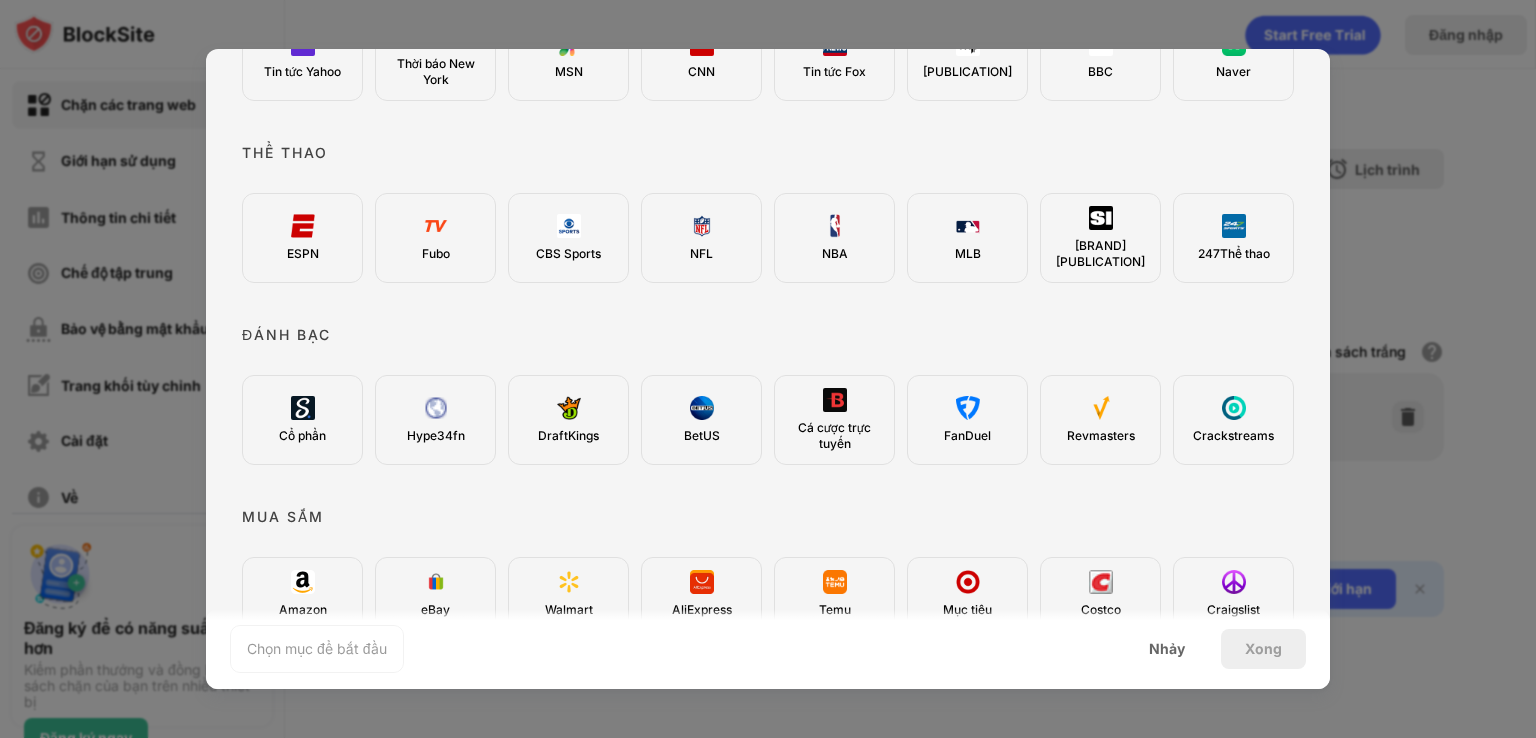 click at bounding box center (968, 582) 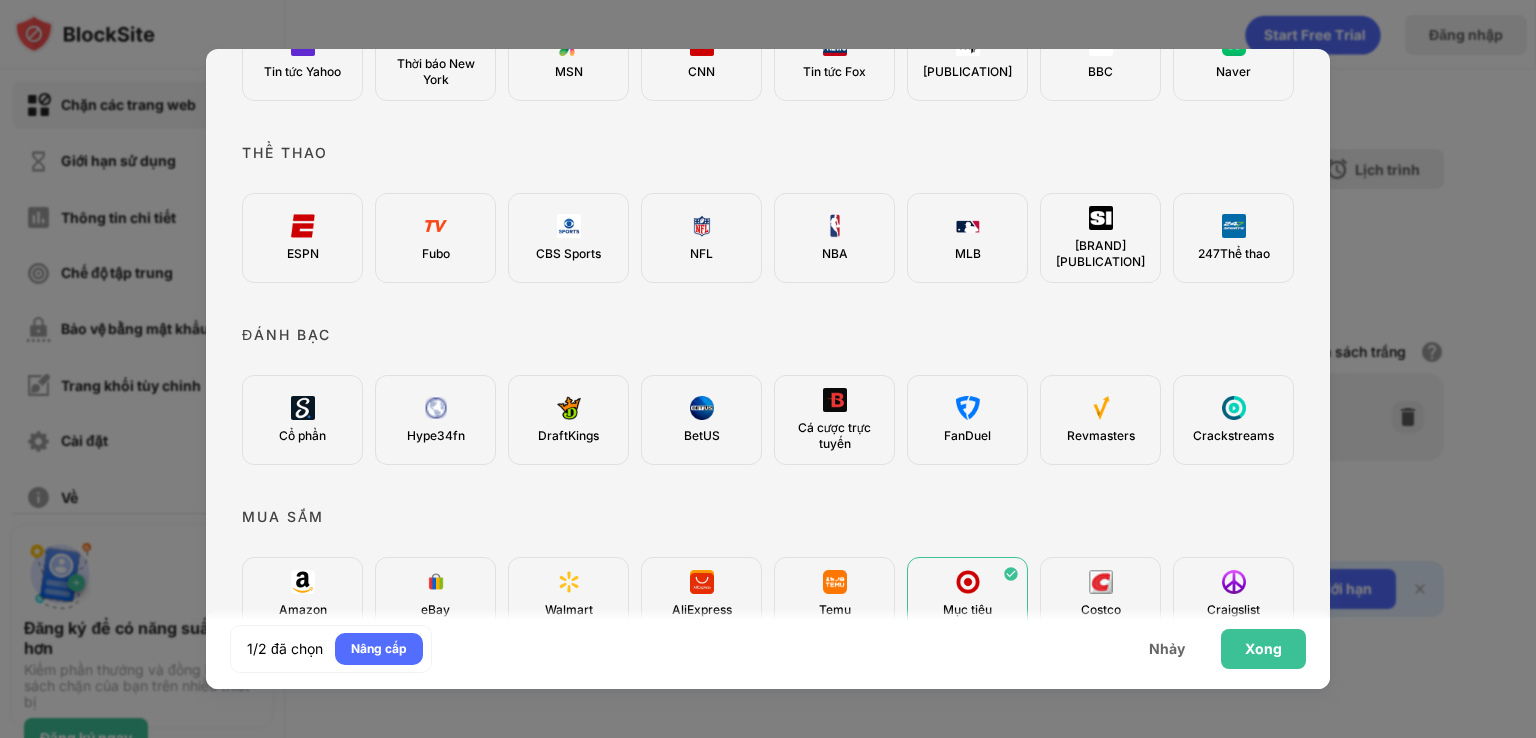 click on "Xong" at bounding box center [1263, 648] 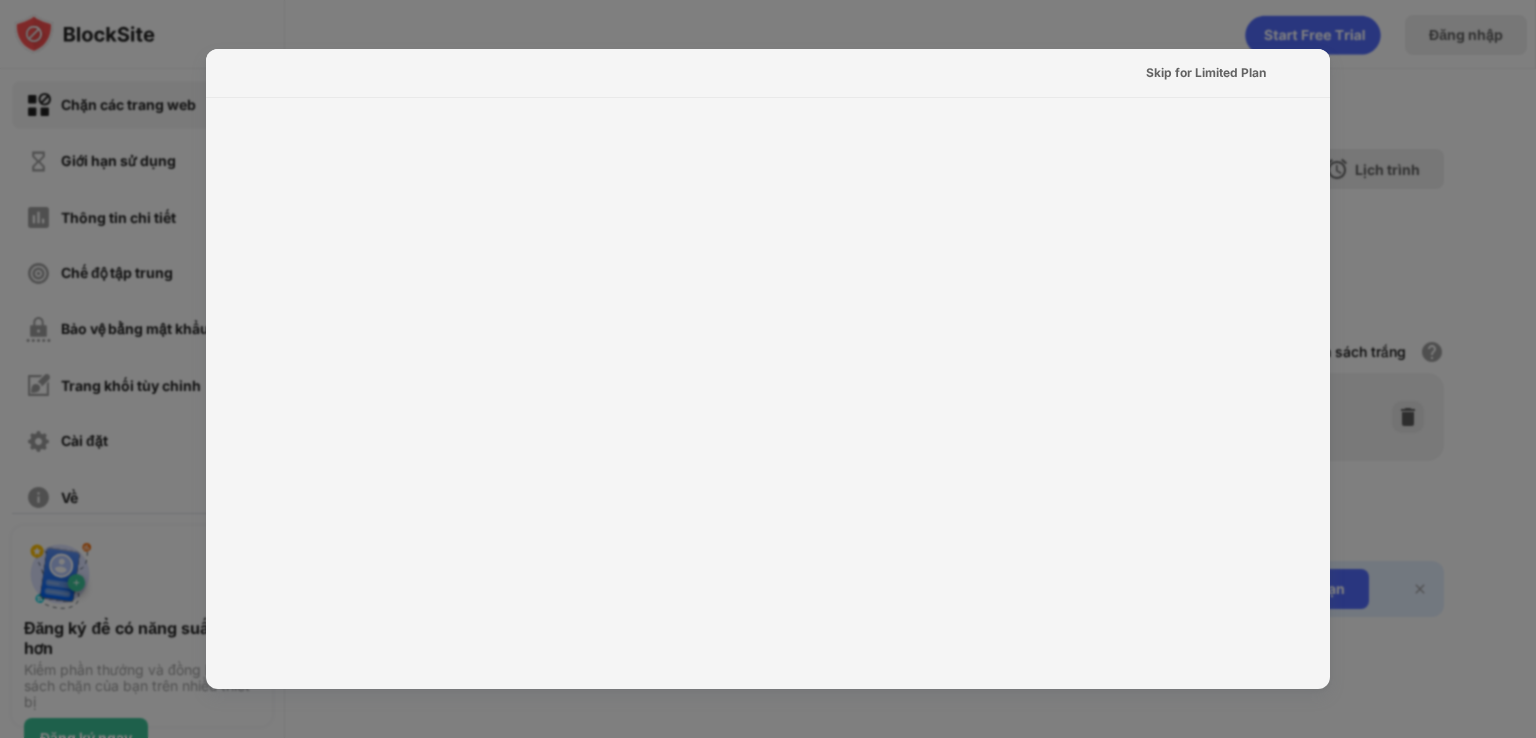 scroll, scrollTop: 0, scrollLeft: 0, axis: both 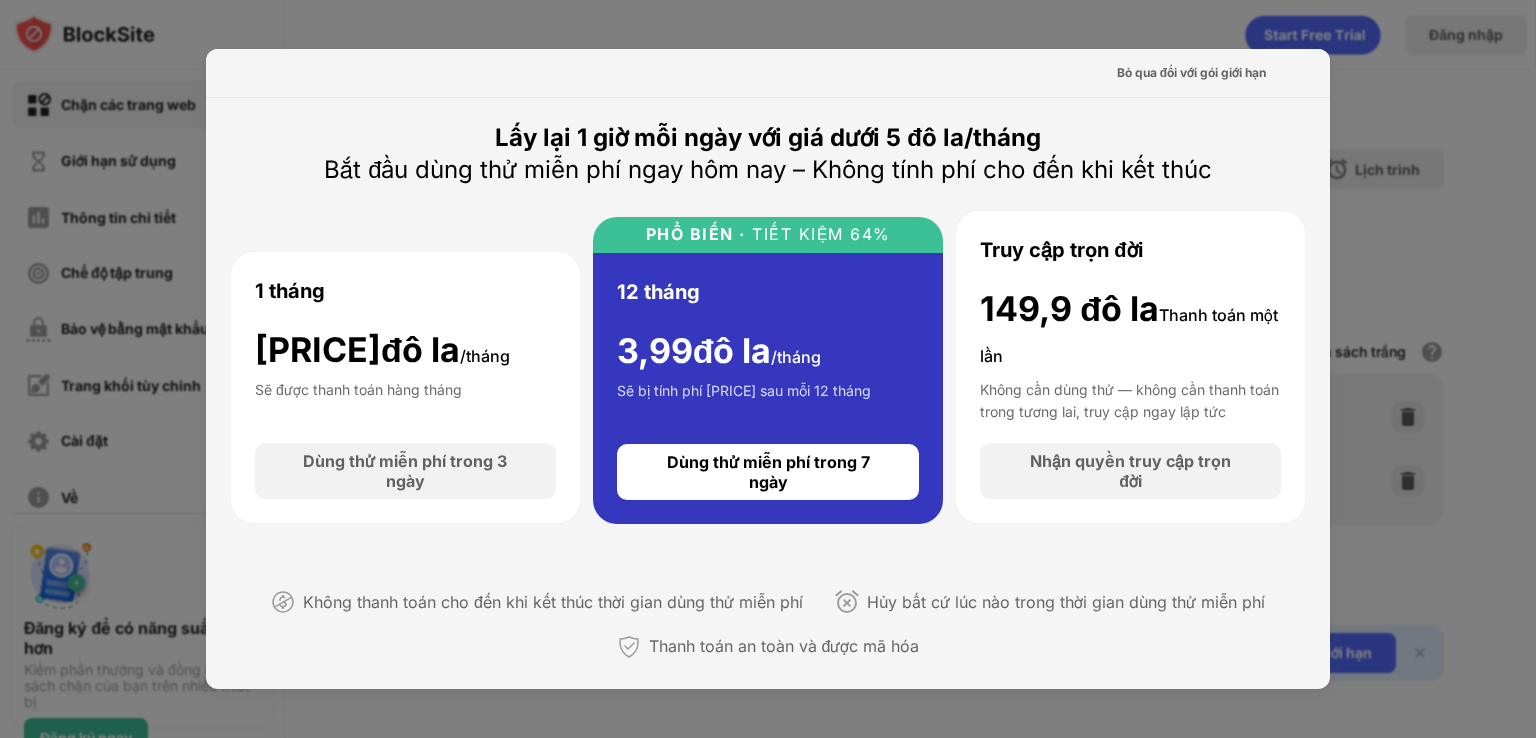 click at bounding box center (768, 369) 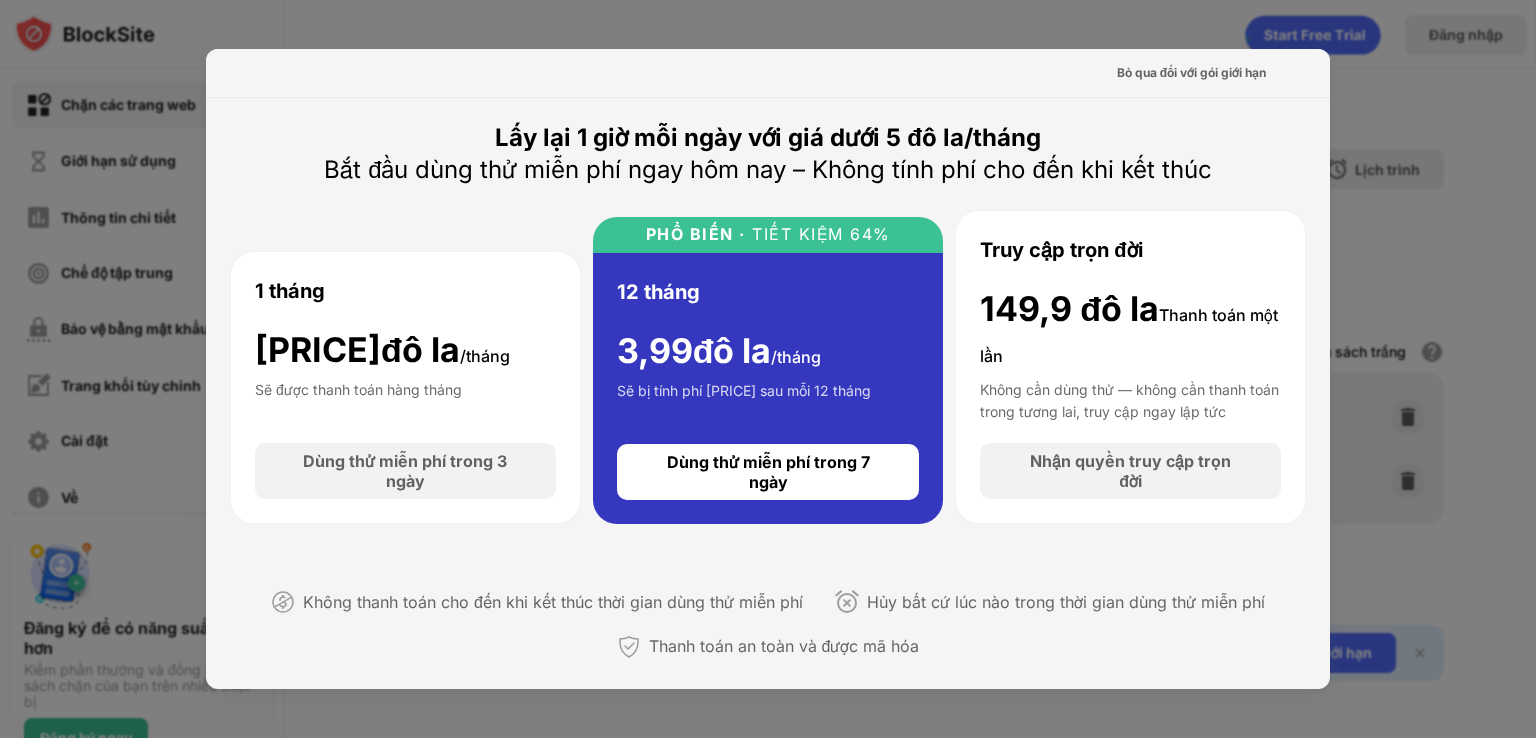 click at bounding box center [768, 369] 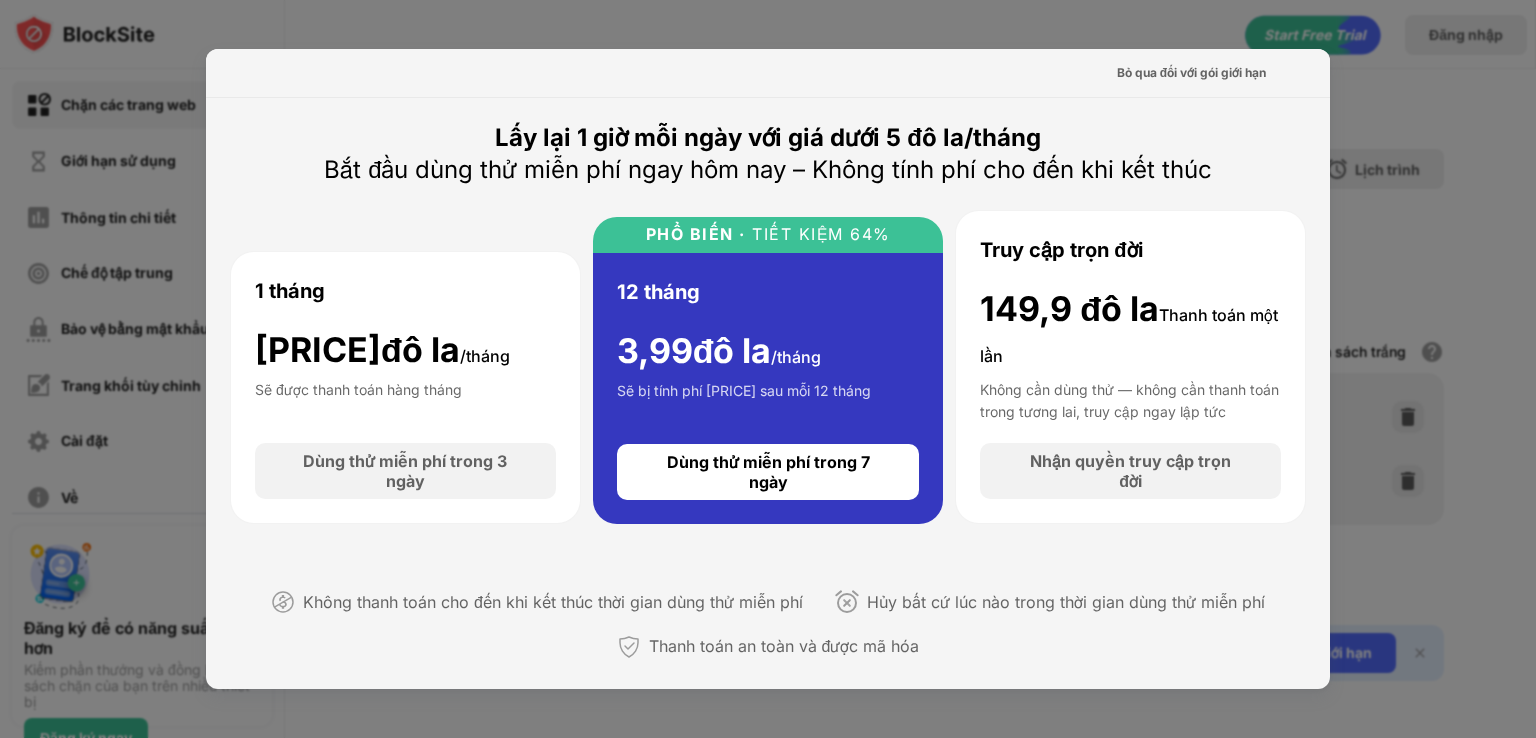 click at bounding box center (768, 369) 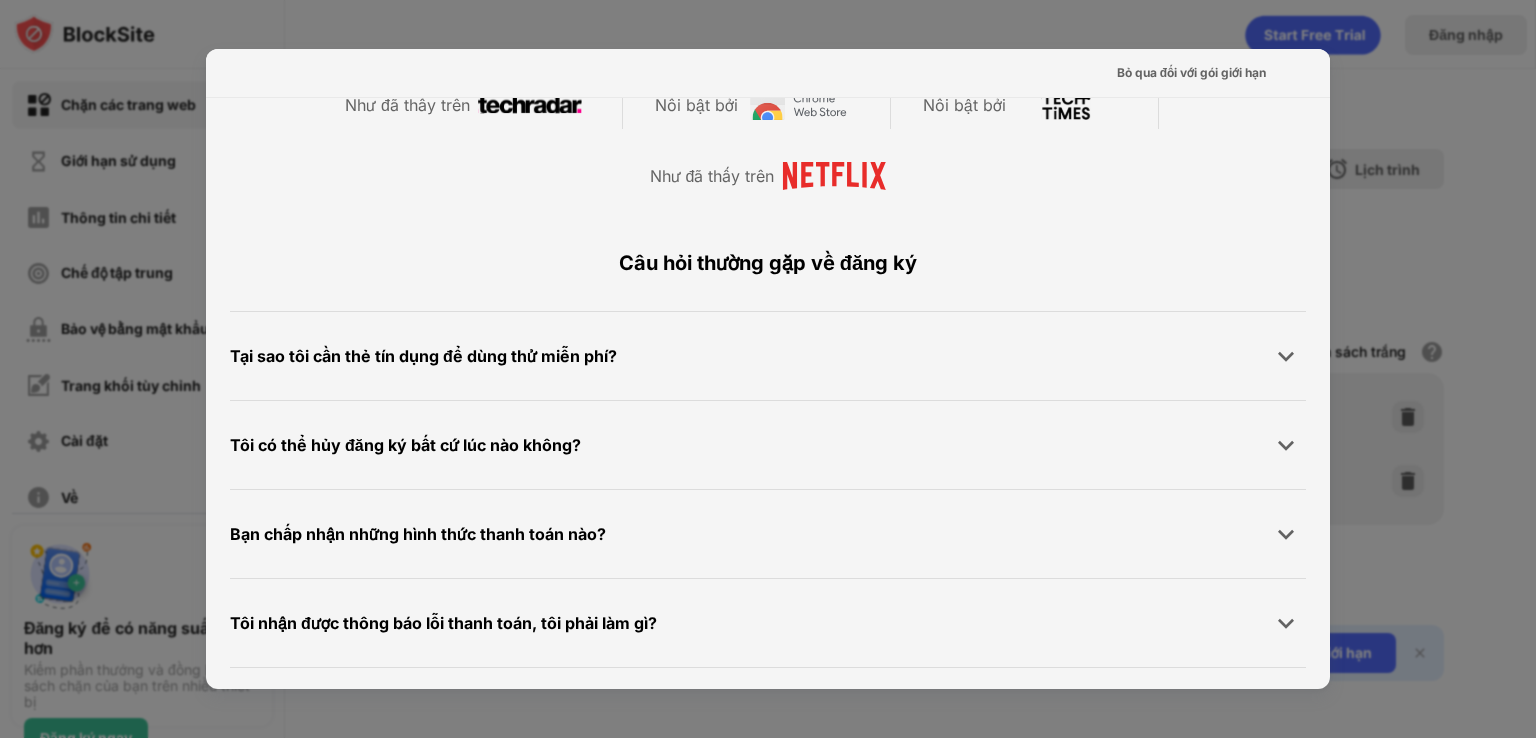 scroll, scrollTop: 1113, scrollLeft: 0, axis: vertical 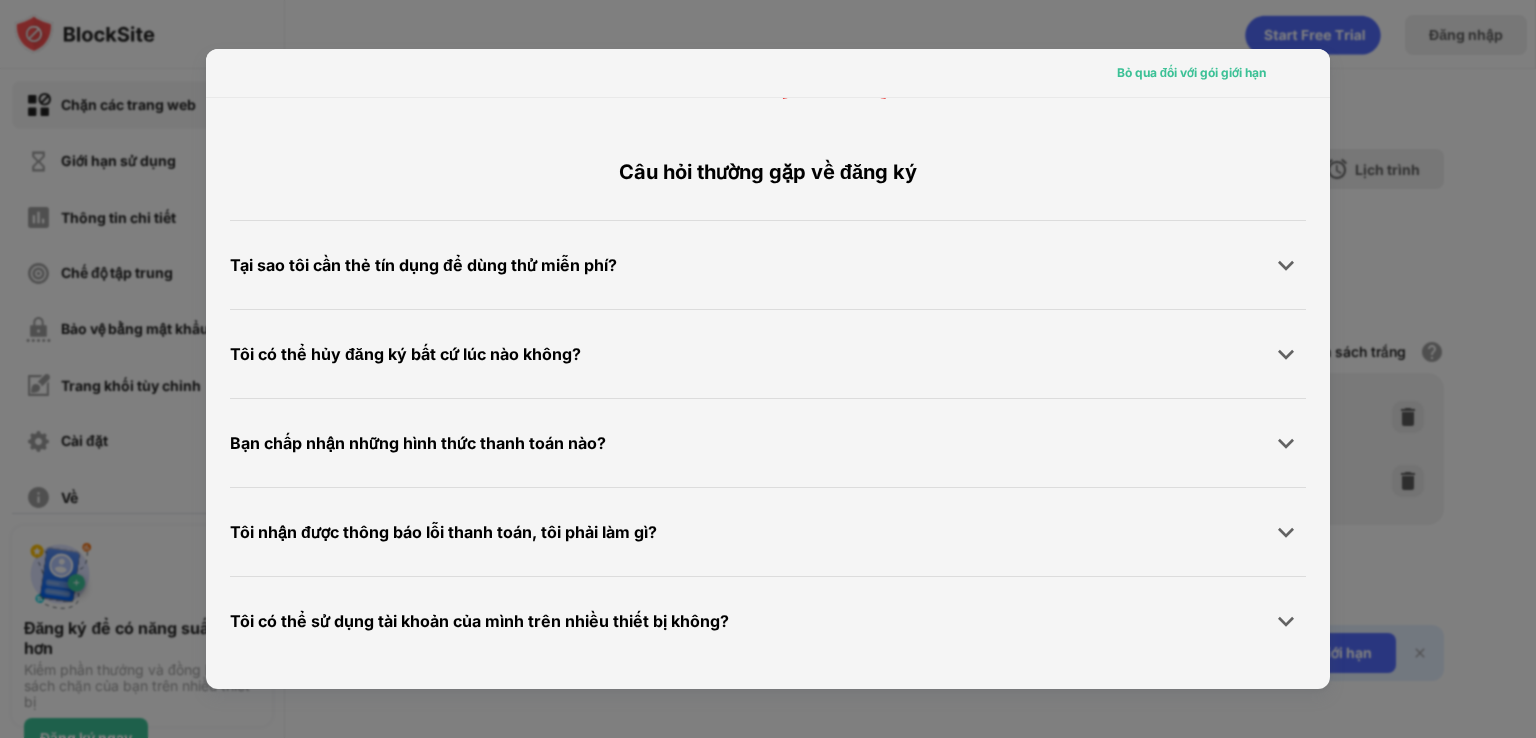 click on "Bỏ qua đối với gói giới hạn" at bounding box center [1191, 72] 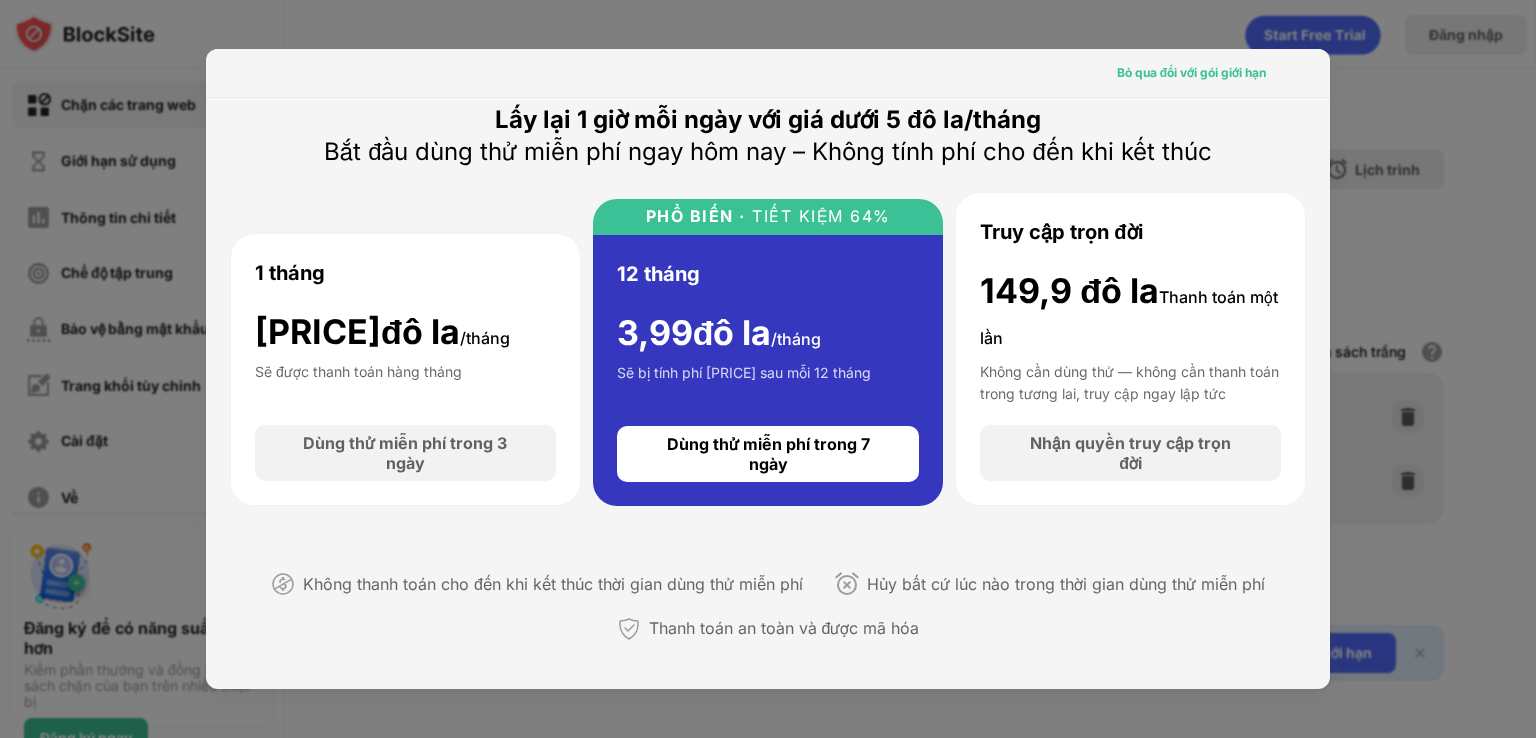 click on "Bỏ qua đối với gói giới hạn" at bounding box center [768, 73] 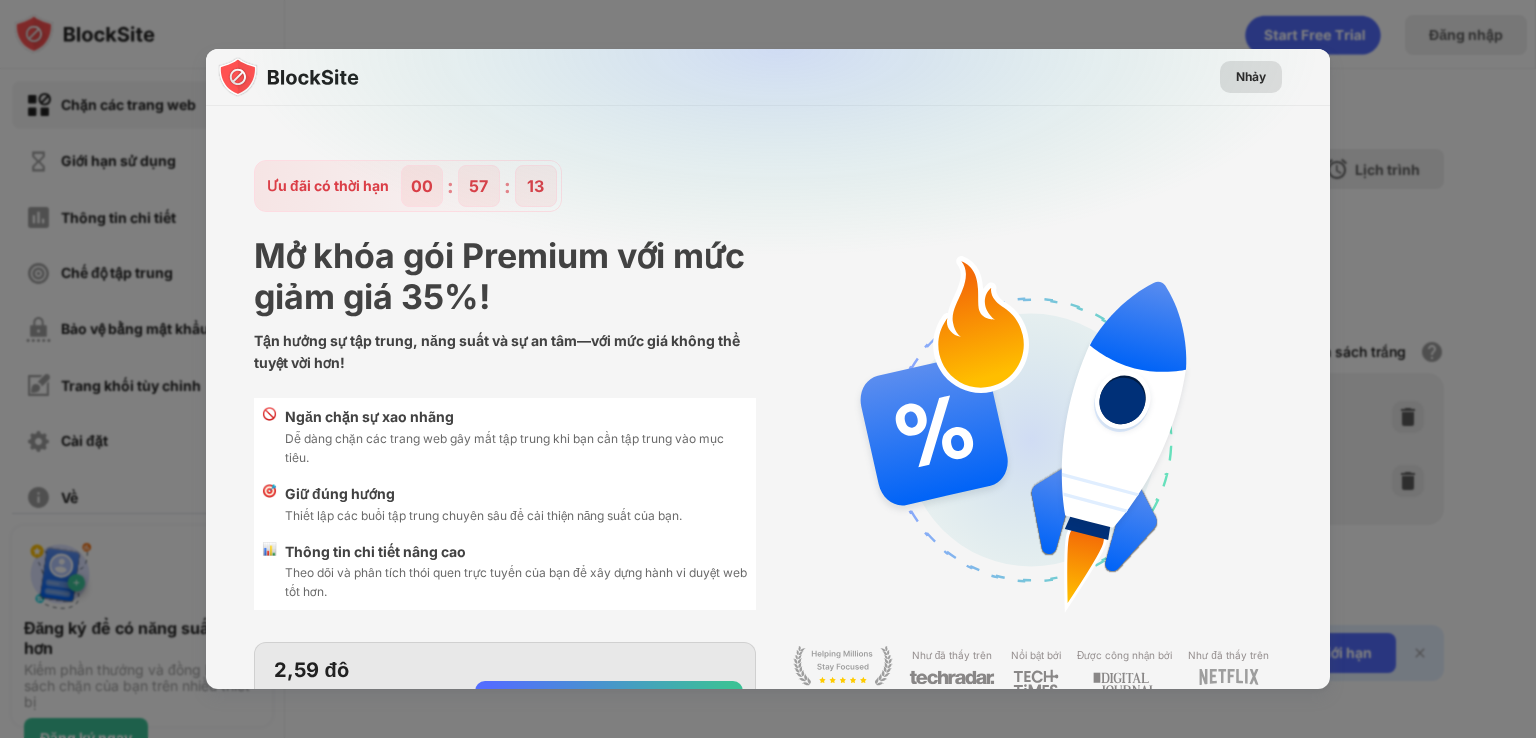 scroll, scrollTop: 127, scrollLeft: 0, axis: vertical 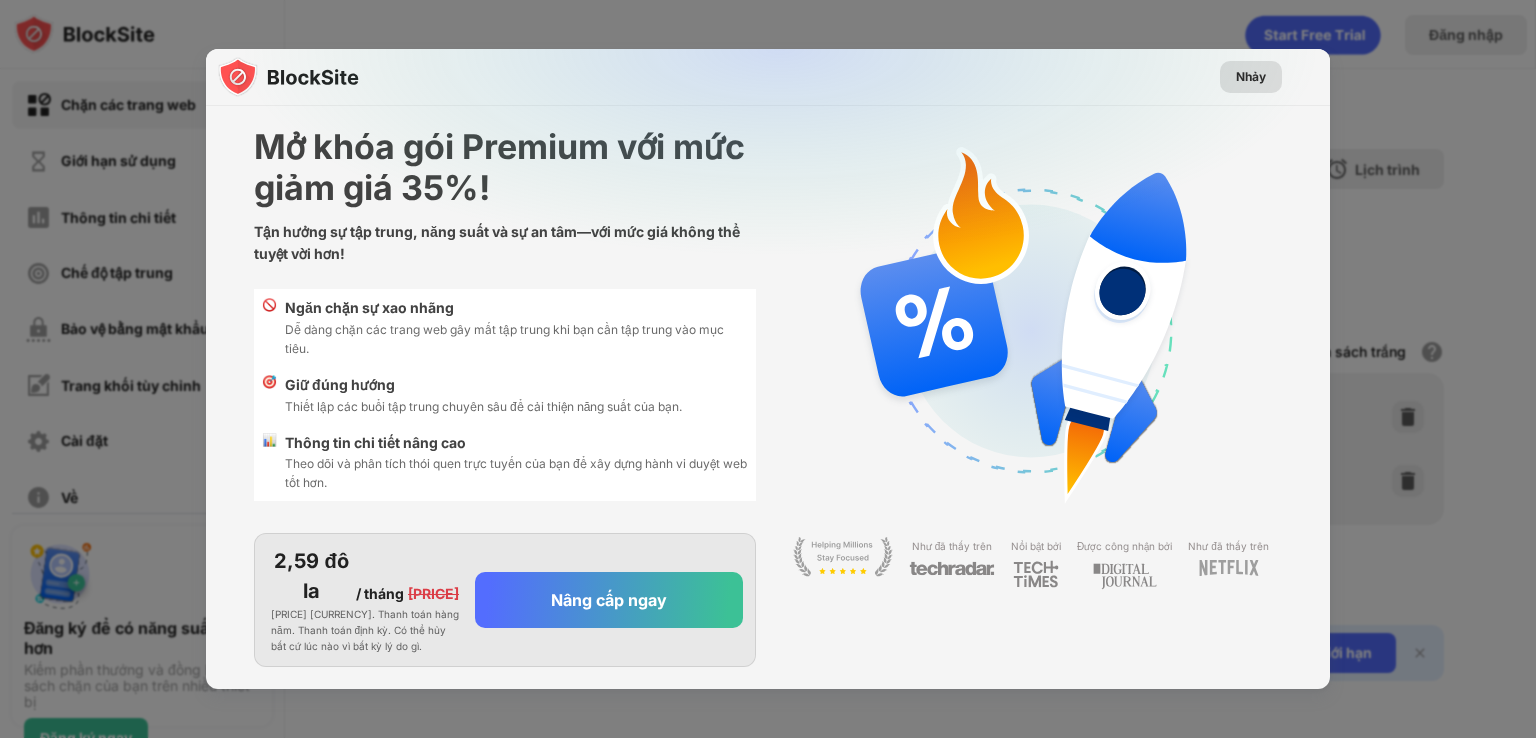 click on "Nhảy" at bounding box center (1251, 76) 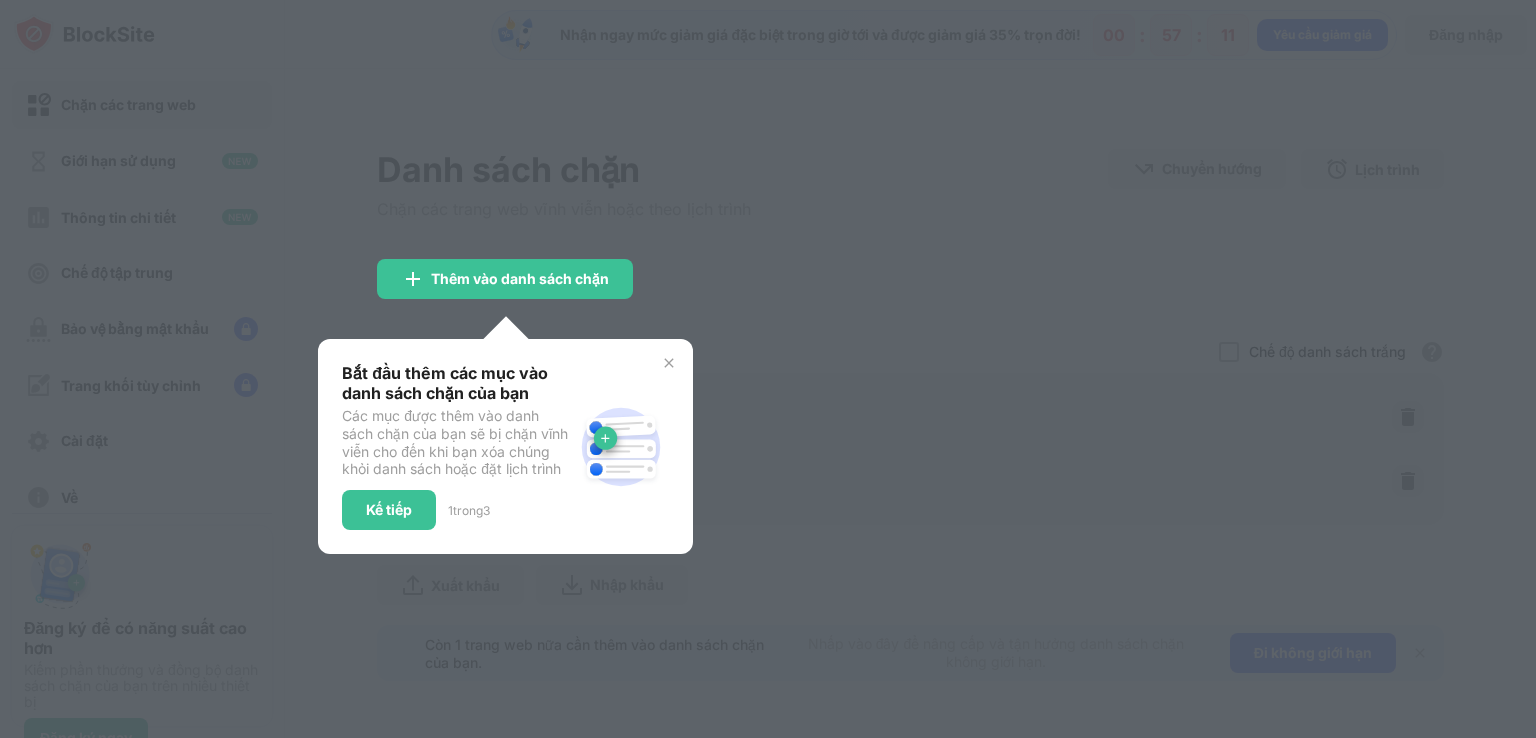 click at bounding box center (669, 363) 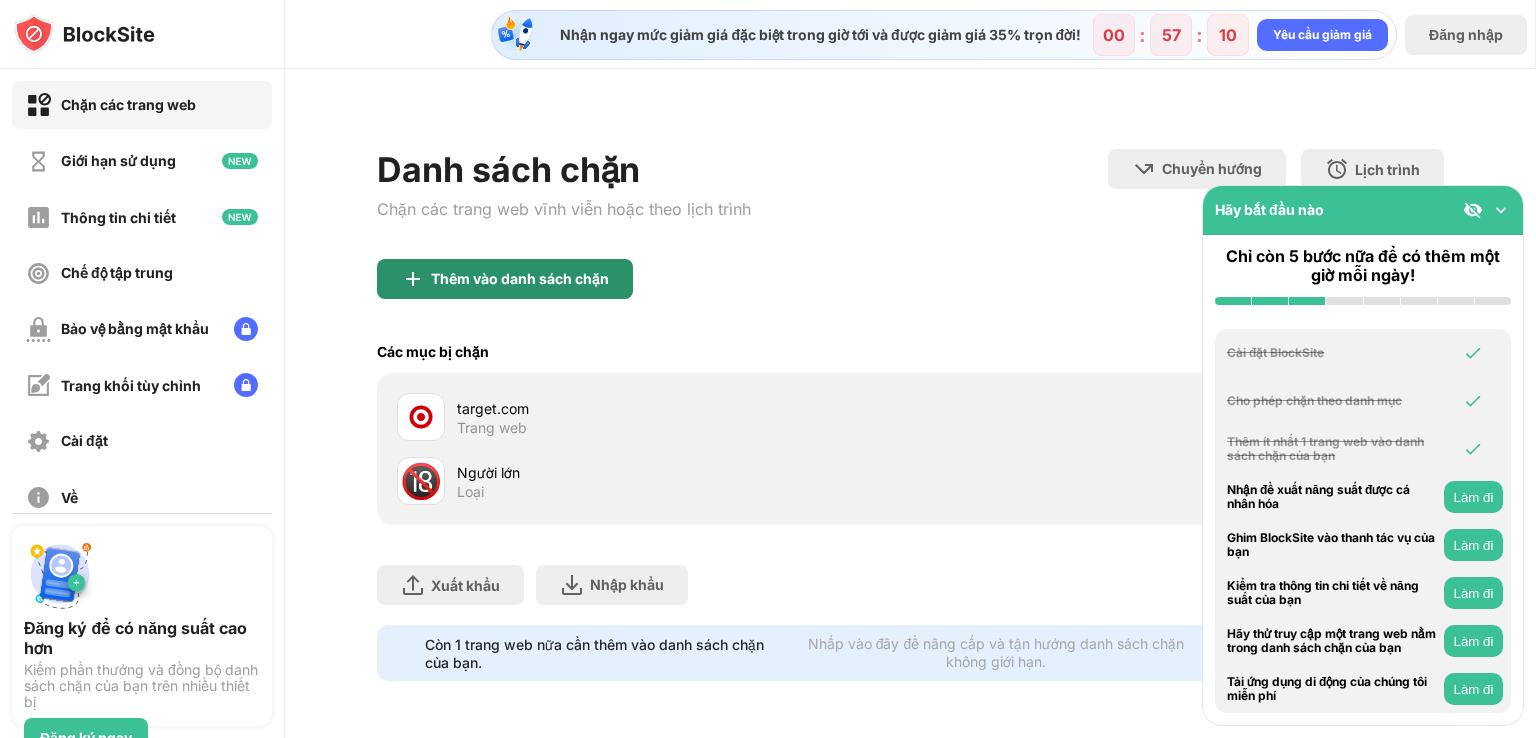click on "Thêm vào danh sách chặn" at bounding box center (520, 278) 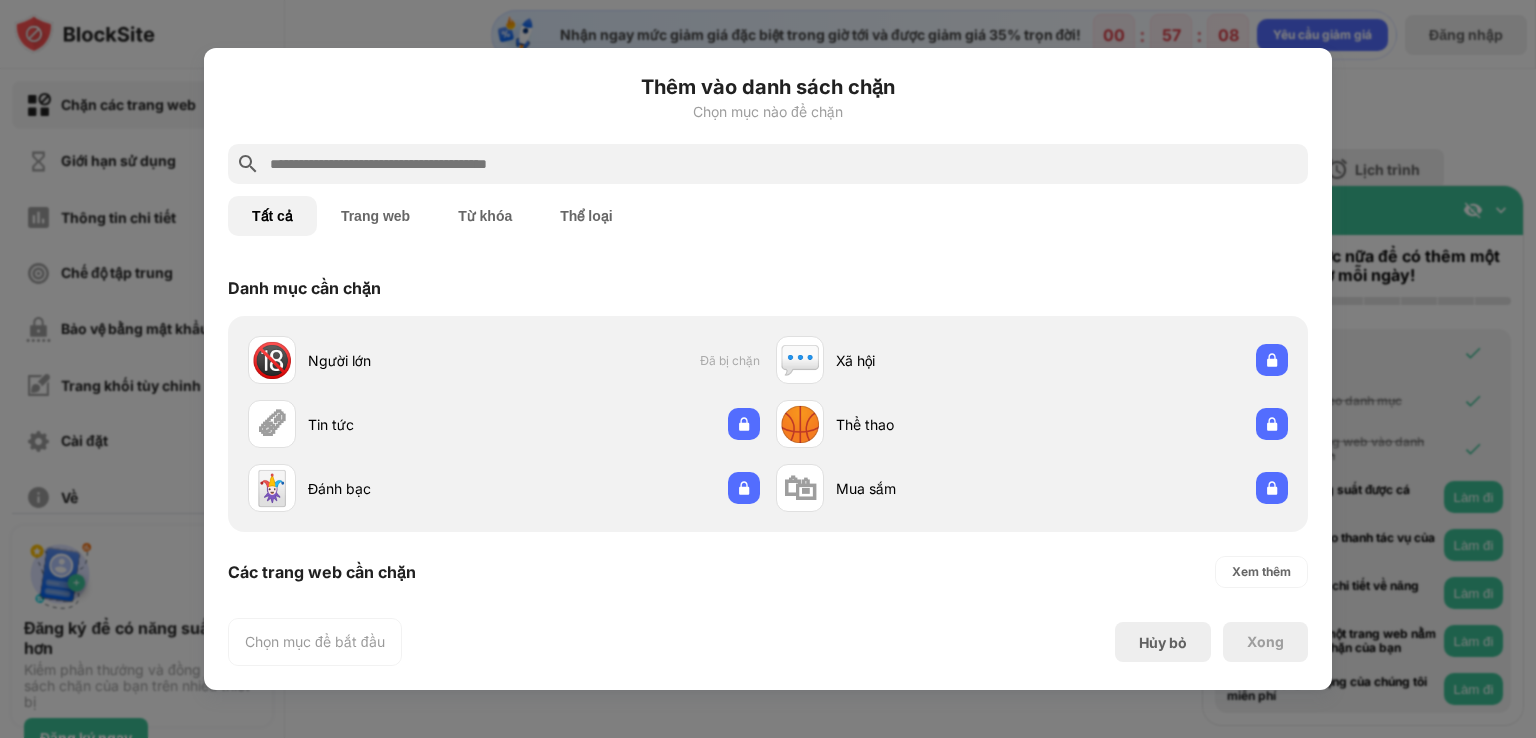 click at bounding box center [768, 164] 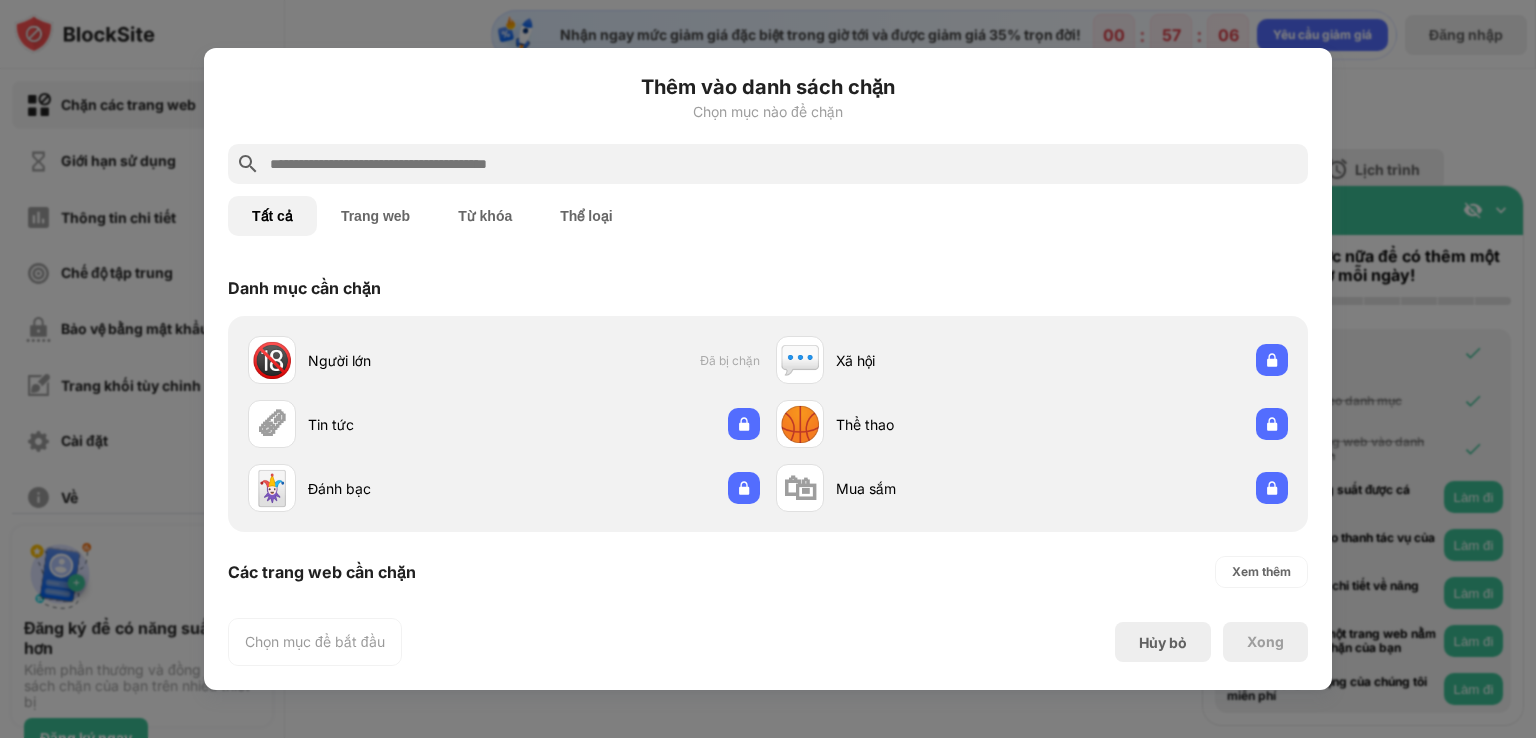 paste on "**********" 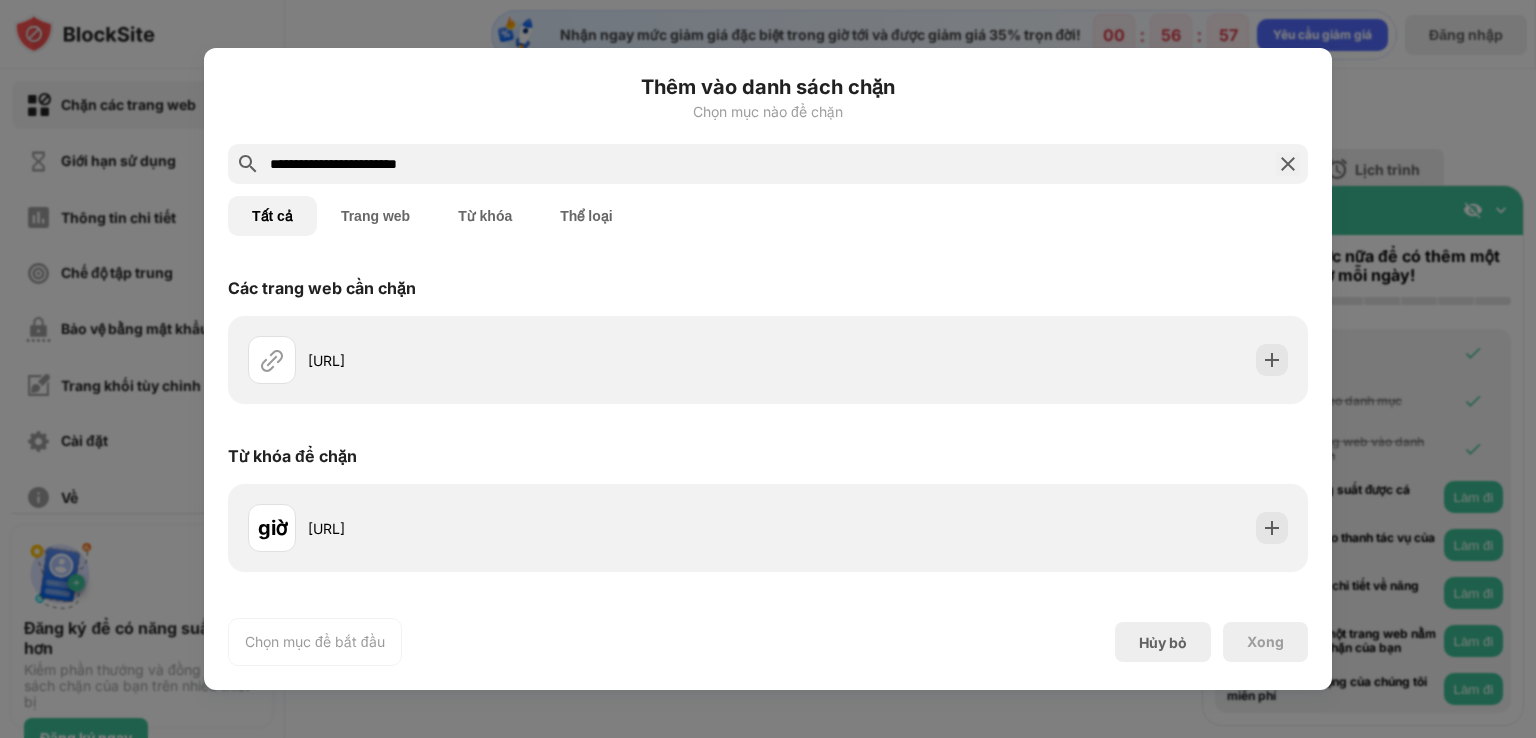 type on "**********" 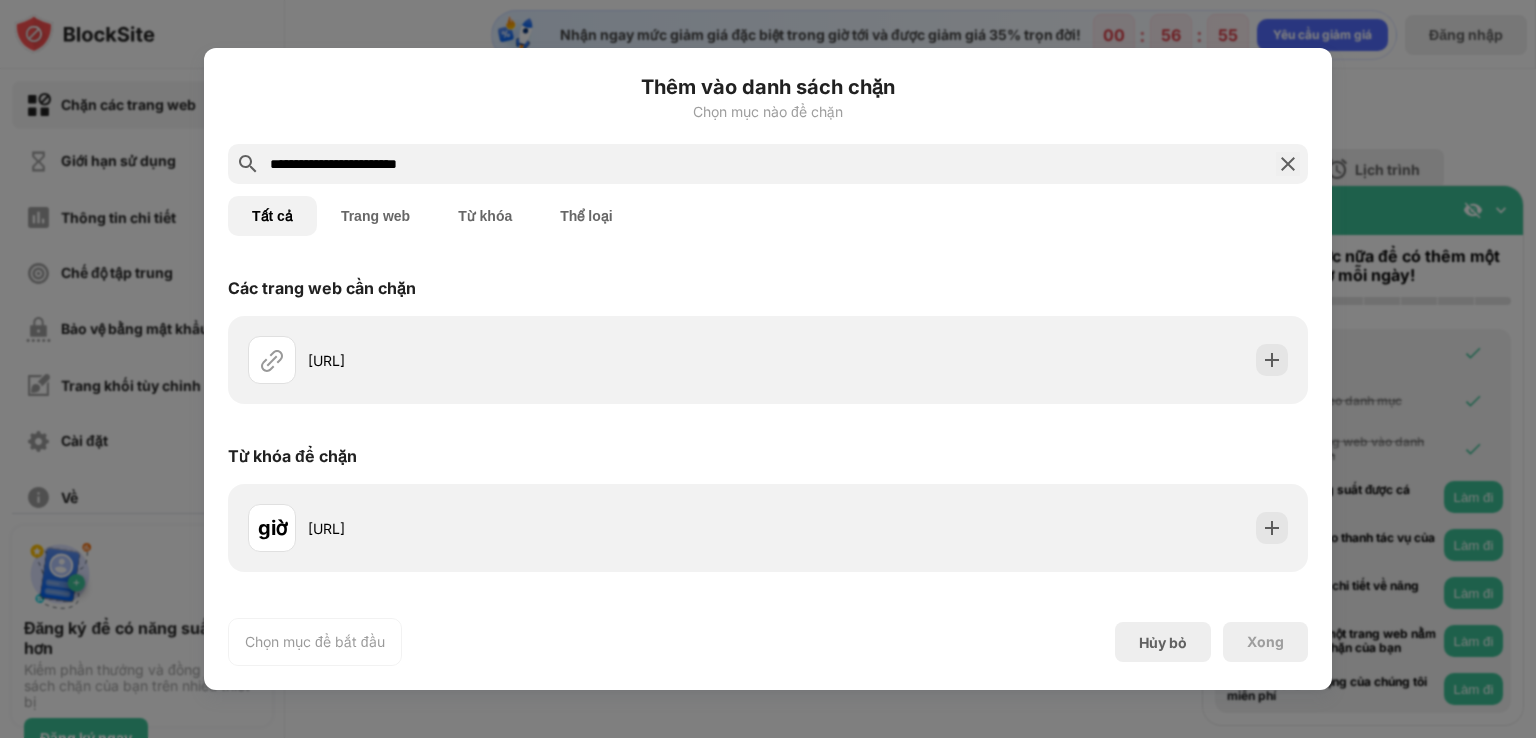 click on "Trang web" at bounding box center [375, 216] 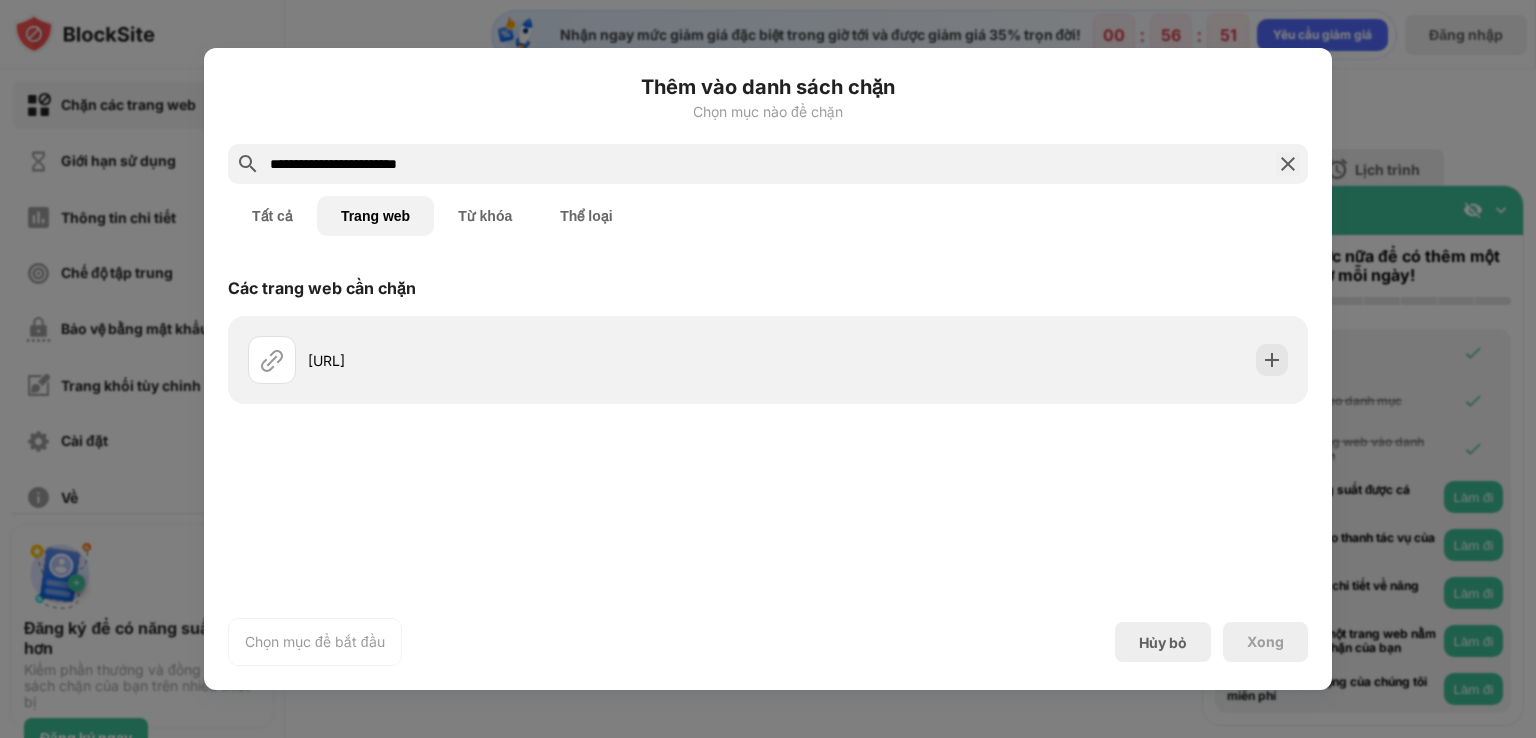 click on "Tất cả" at bounding box center [272, 216] 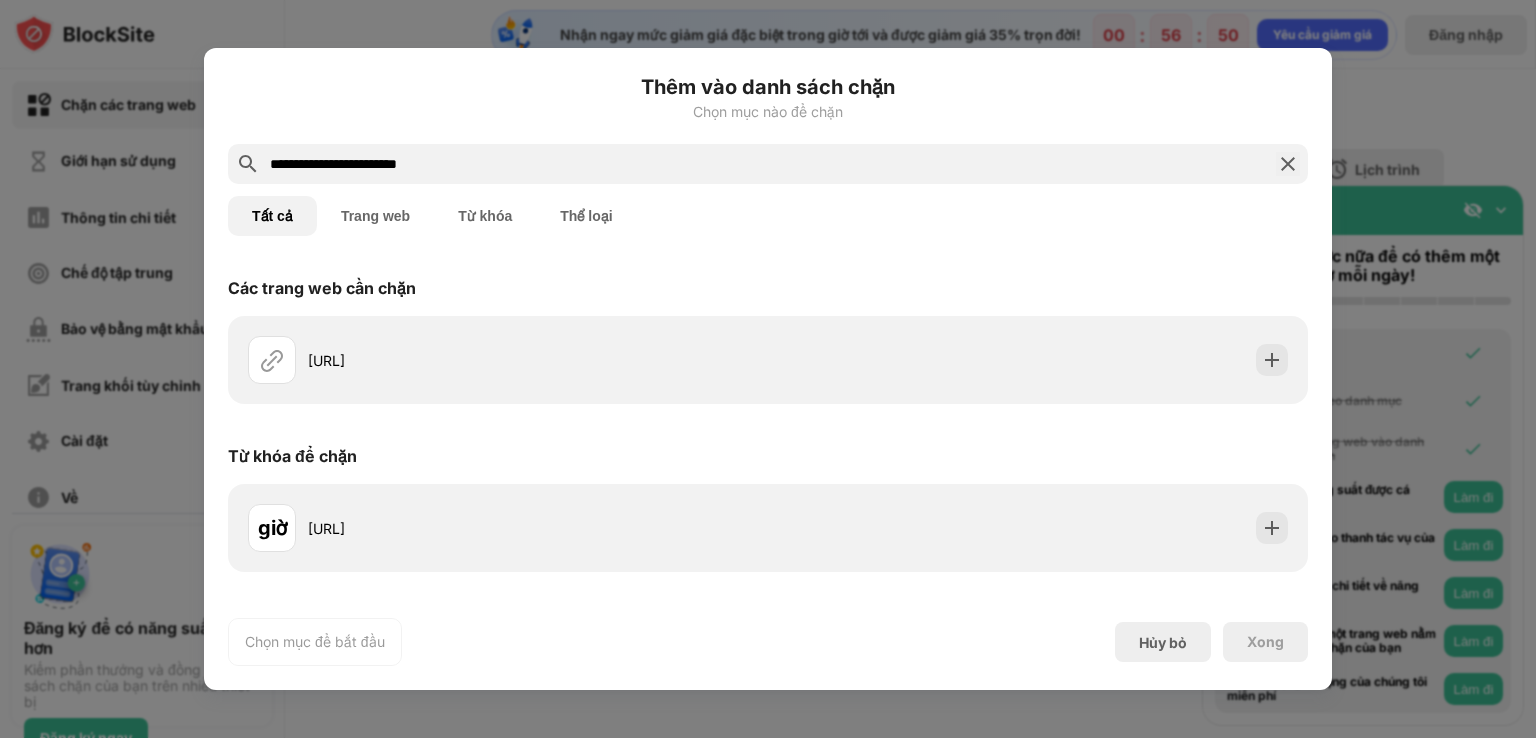 click on "Trang web" at bounding box center (375, 216) 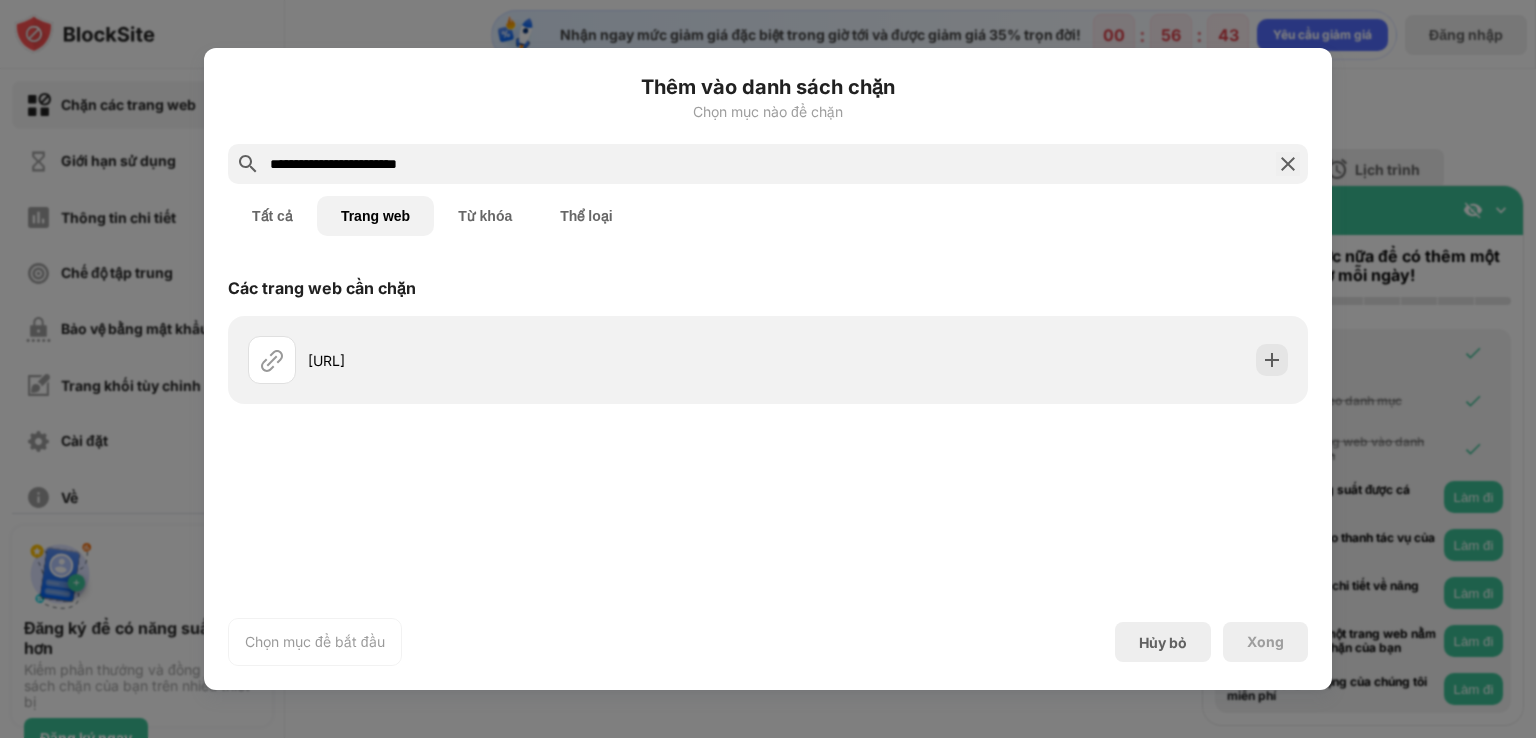 click on "Xong" at bounding box center [1265, 641] 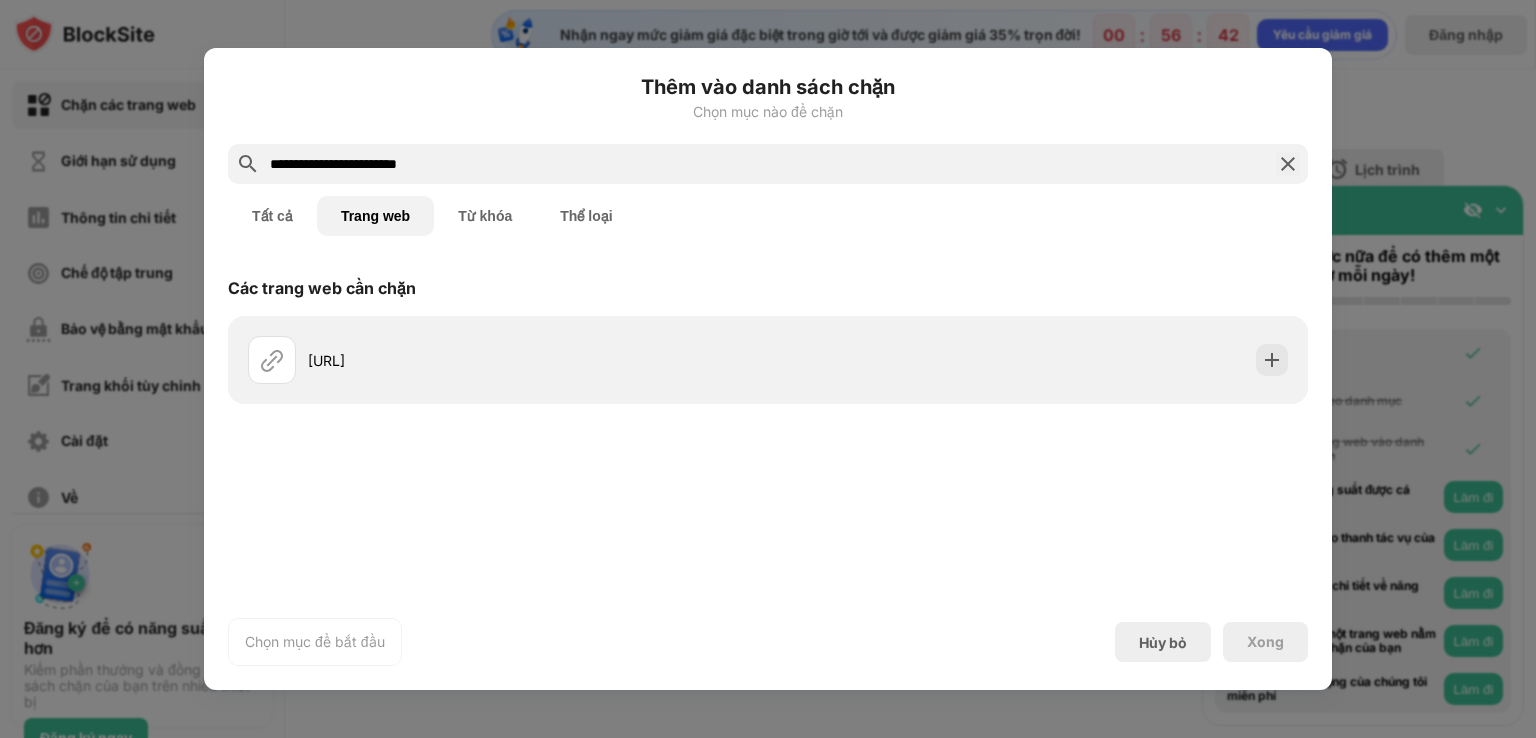 click on "Chọn mục để bắt đầu" at bounding box center [315, 641] 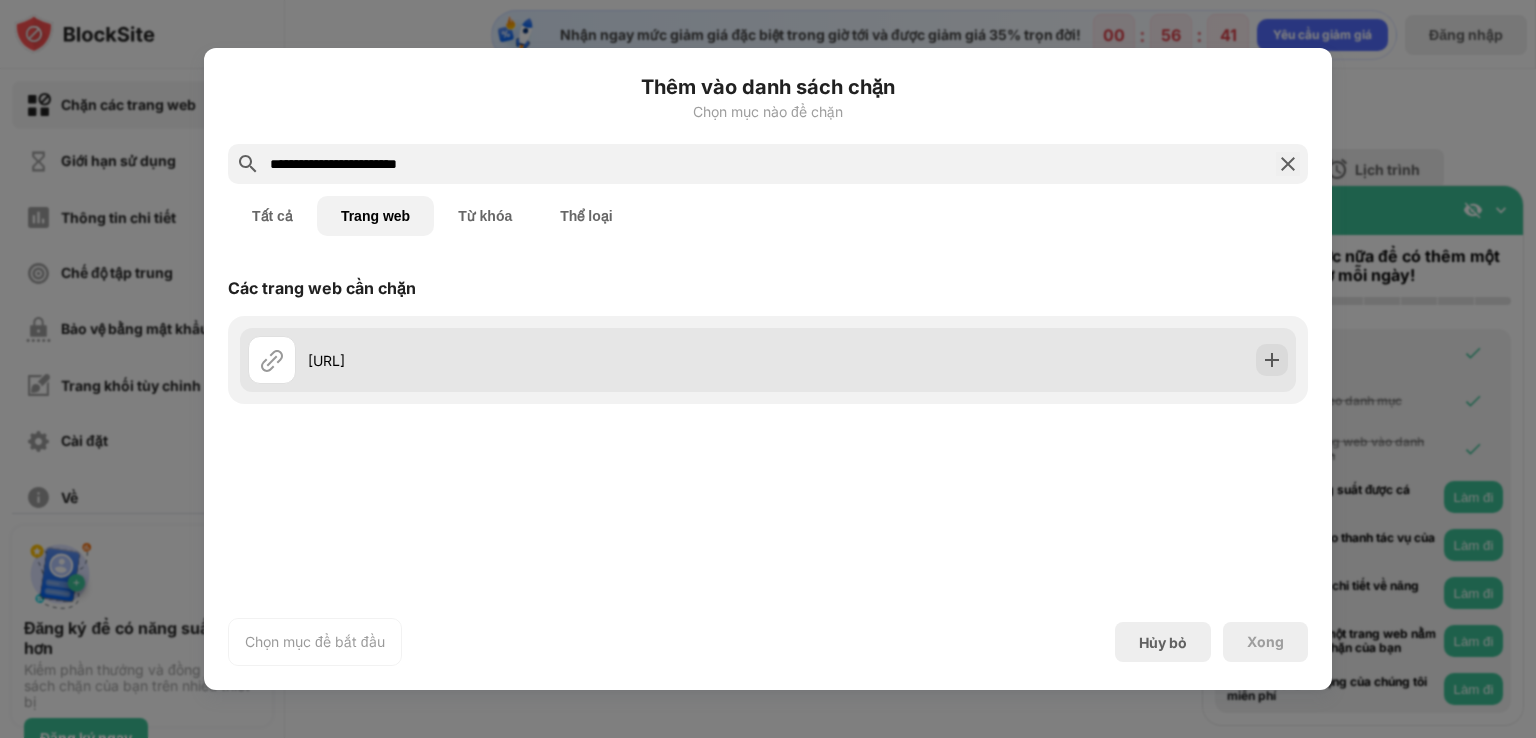 drag, startPoint x: 391, startPoint y: 359, endPoint x: 428, endPoint y: 376, distance: 40.718548 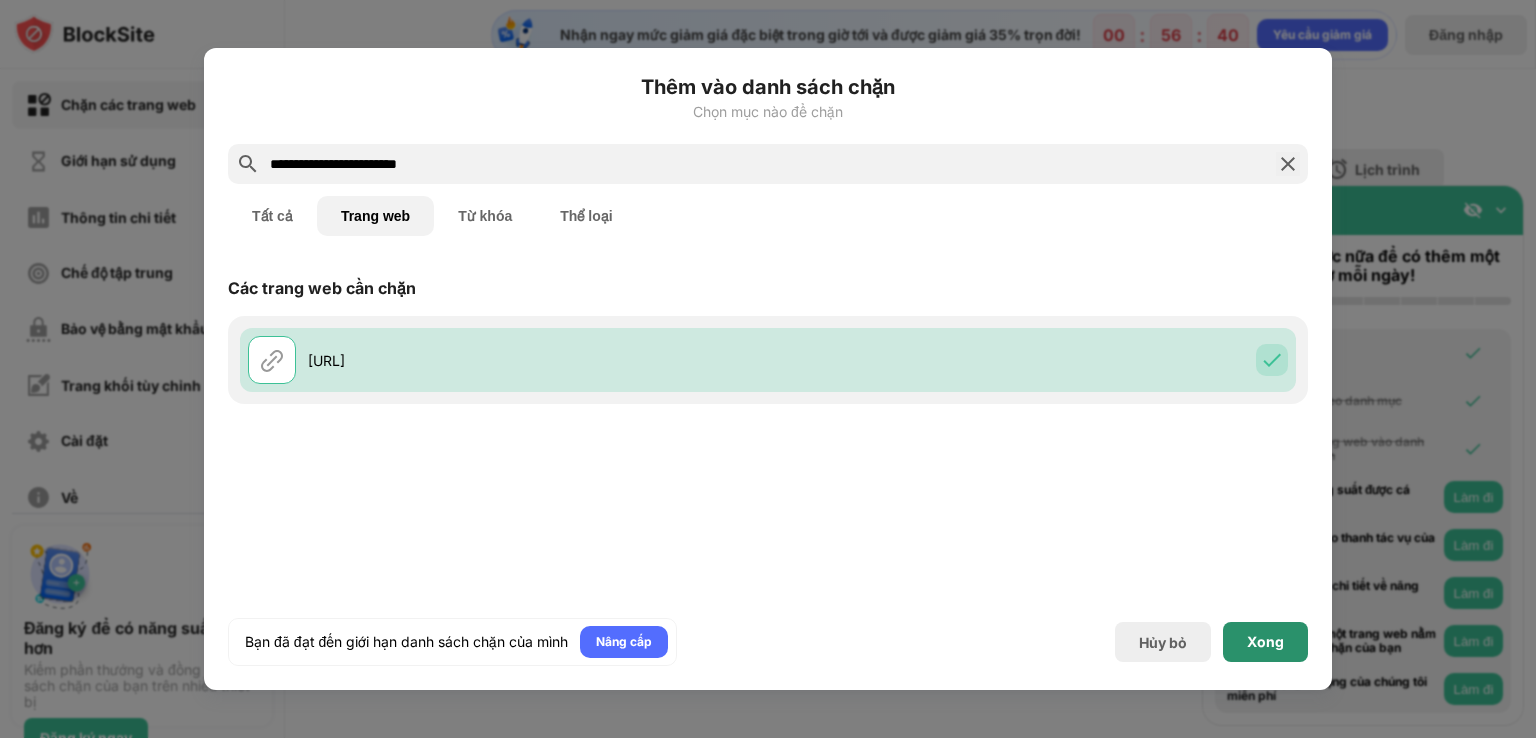 click on "Xong" at bounding box center [1265, 641] 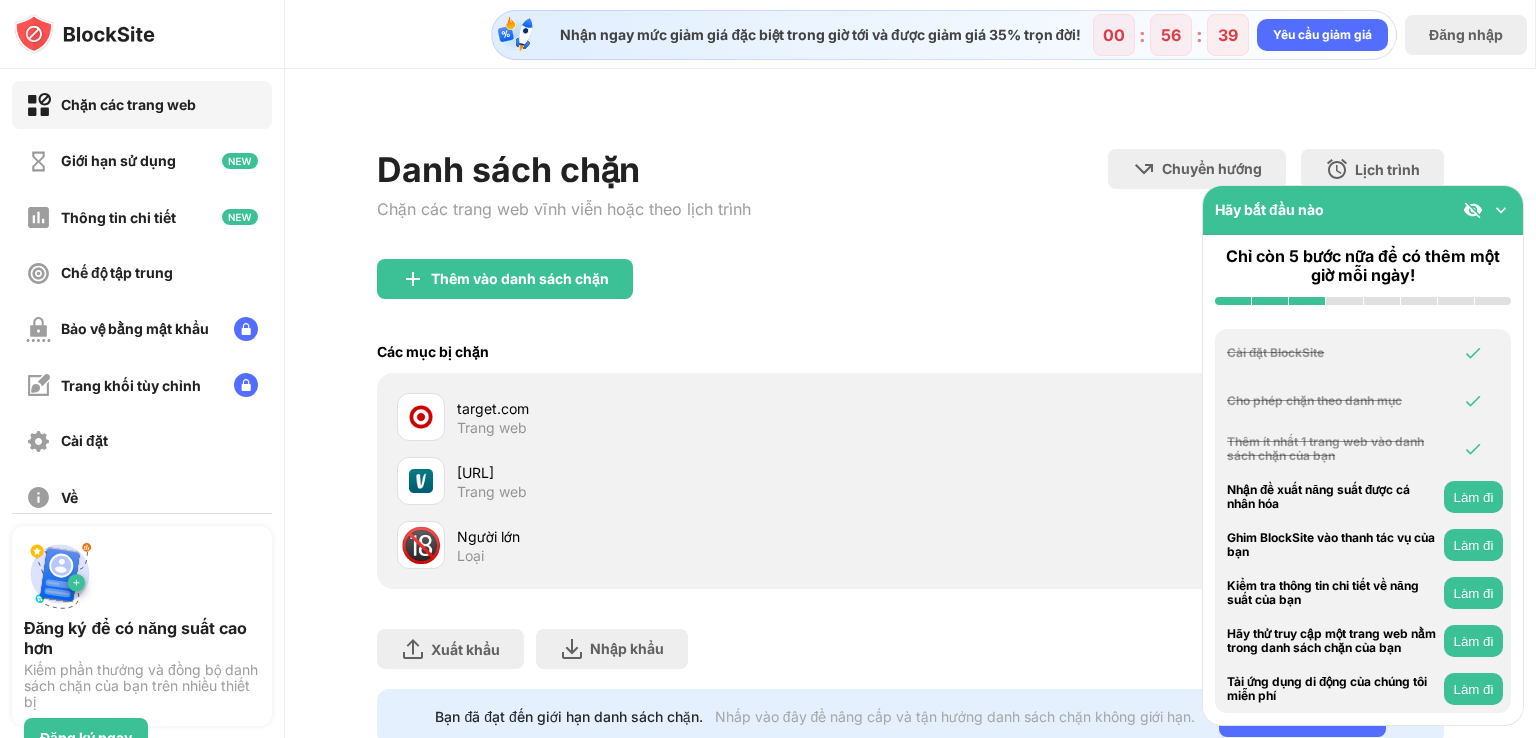 drag, startPoint x: 1016, startPoint y: 485, endPoint x: 725, endPoint y: 178, distance: 423.0012 